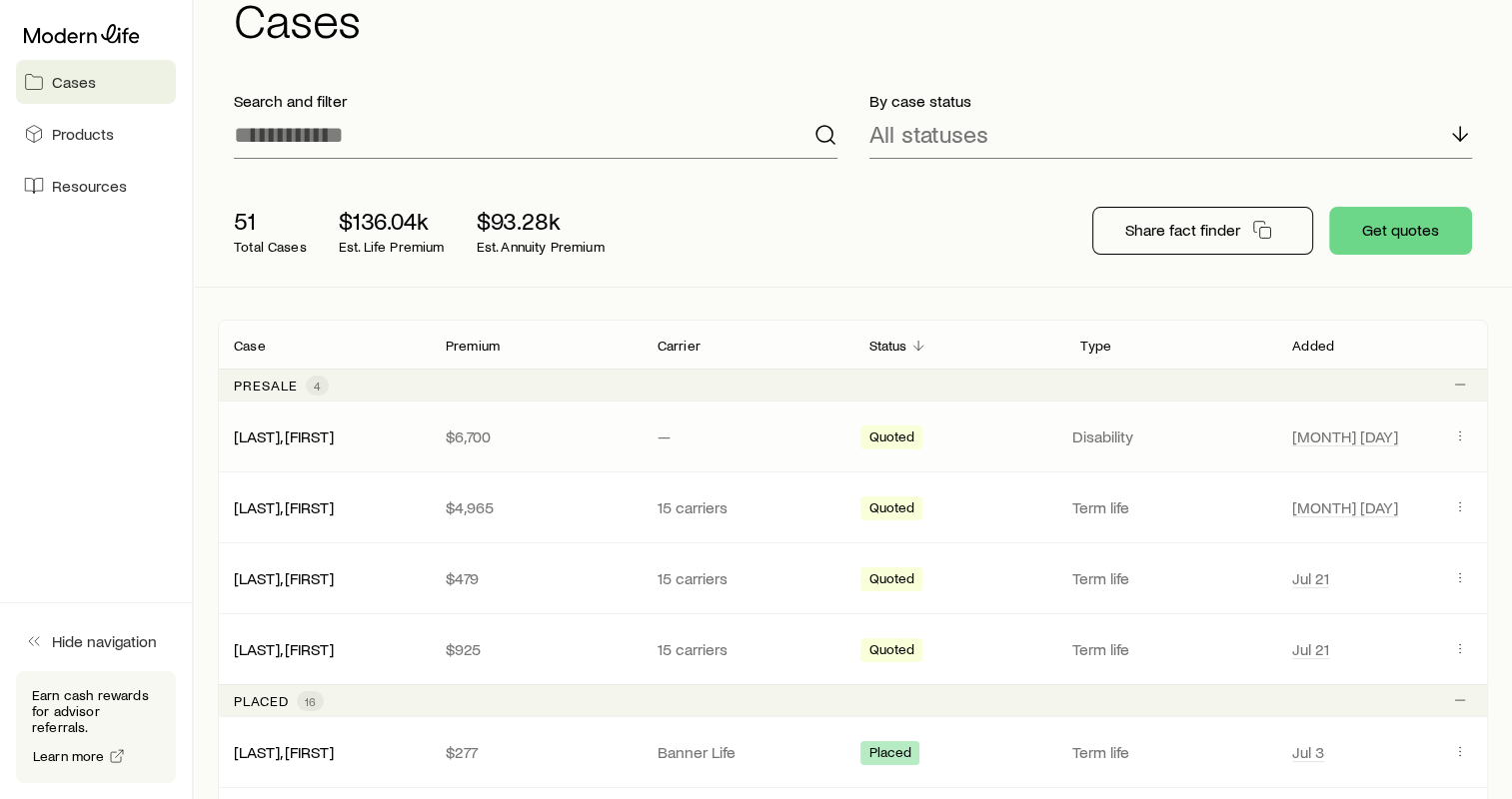 scroll, scrollTop: 66, scrollLeft: 0, axis: vertical 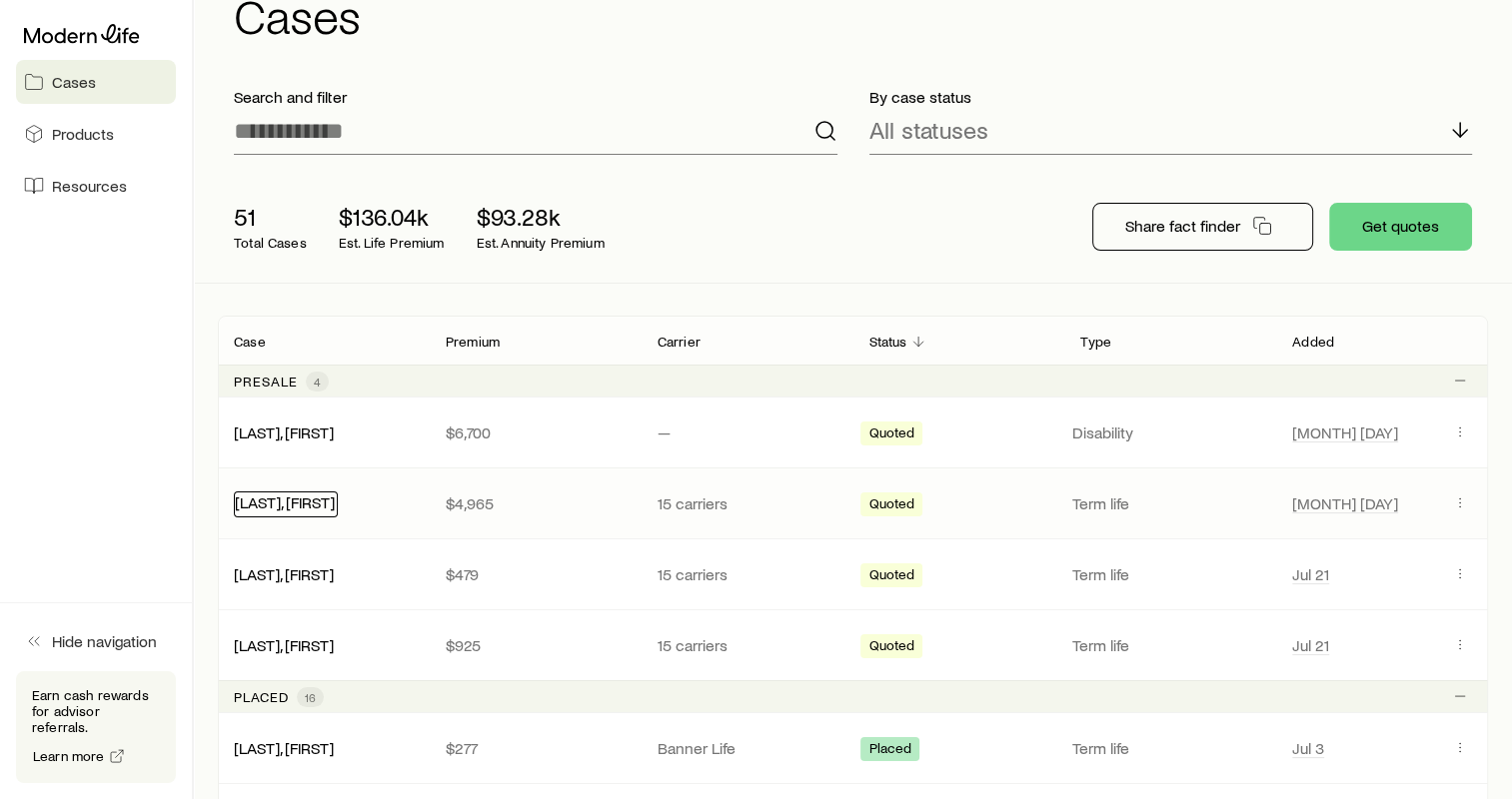 click on "[LAST], [FIRST]" at bounding box center [285, 501] 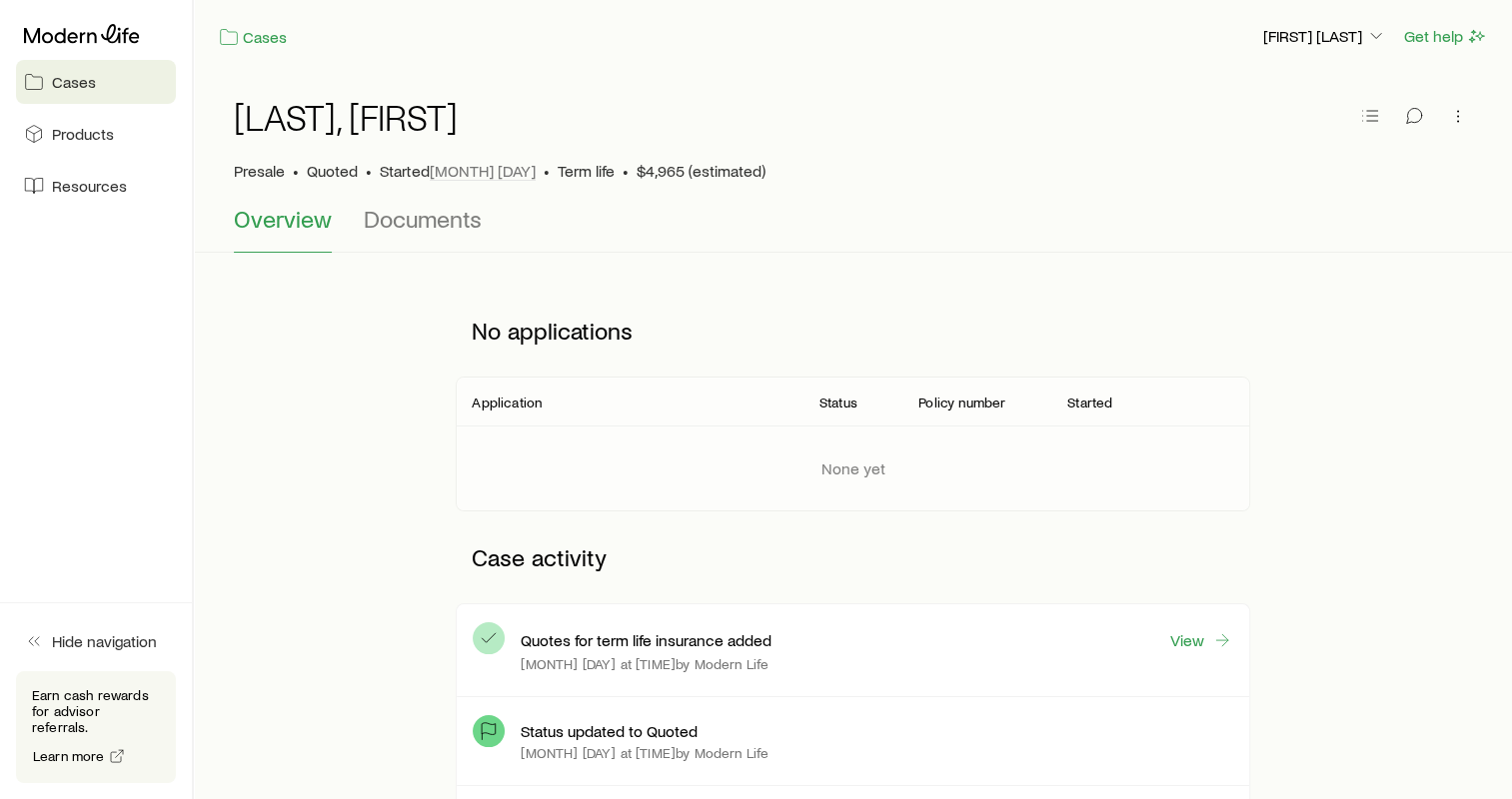 scroll, scrollTop: 136, scrollLeft: 0, axis: vertical 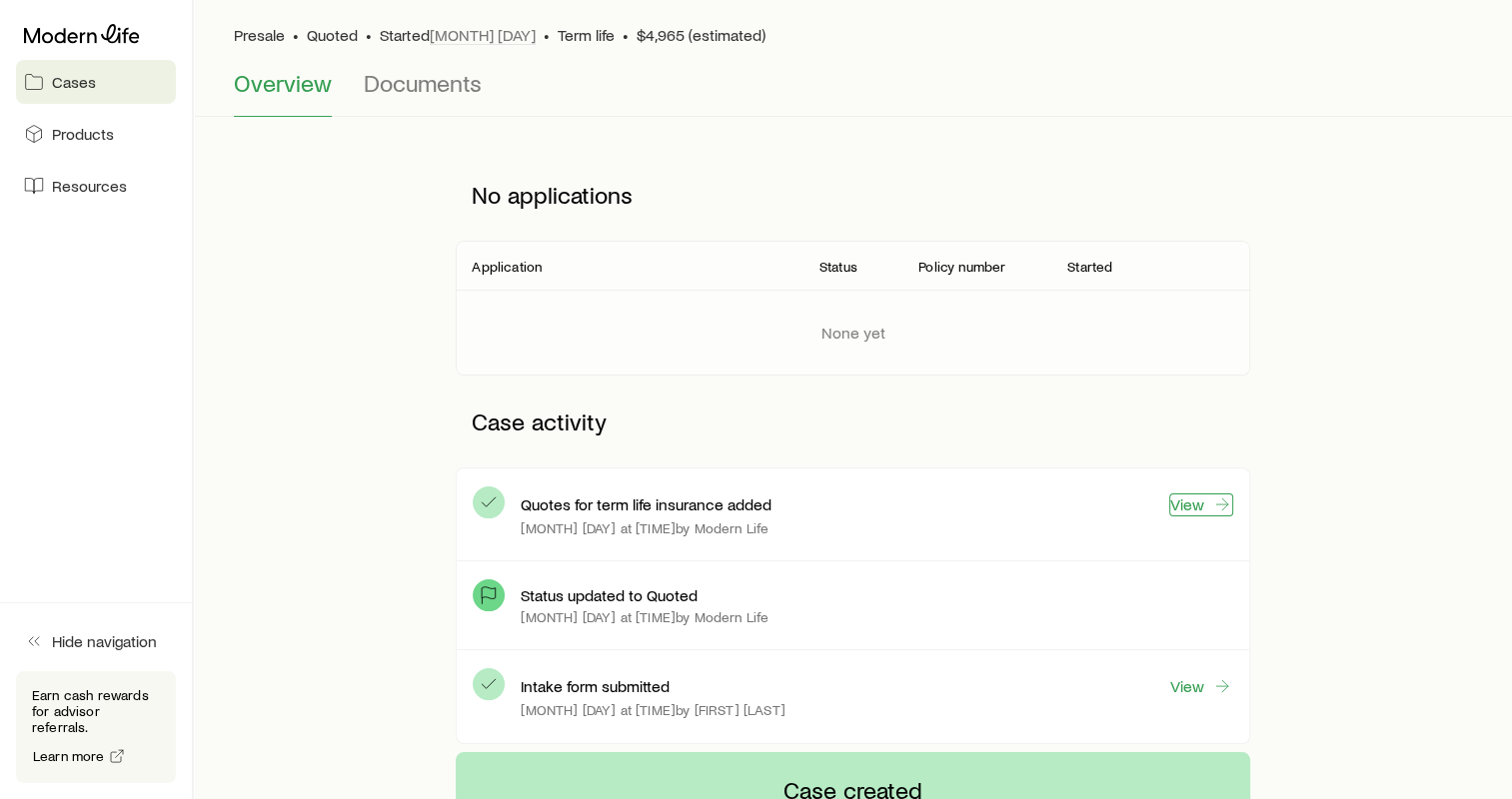 click on "View" at bounding box center [1201, 504] 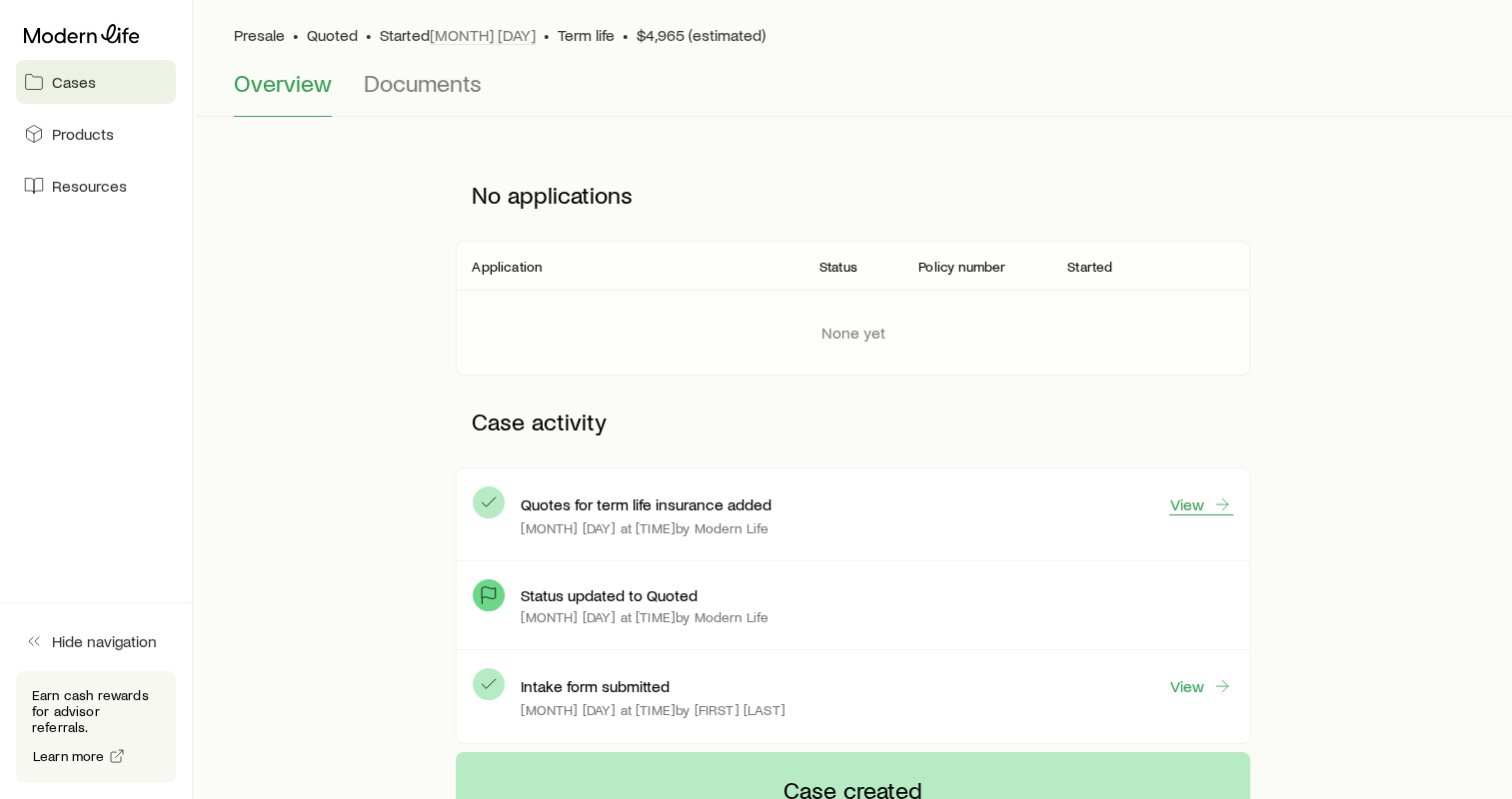 scroll, scrollTop: 0, scrollLeft: 0, axis: both 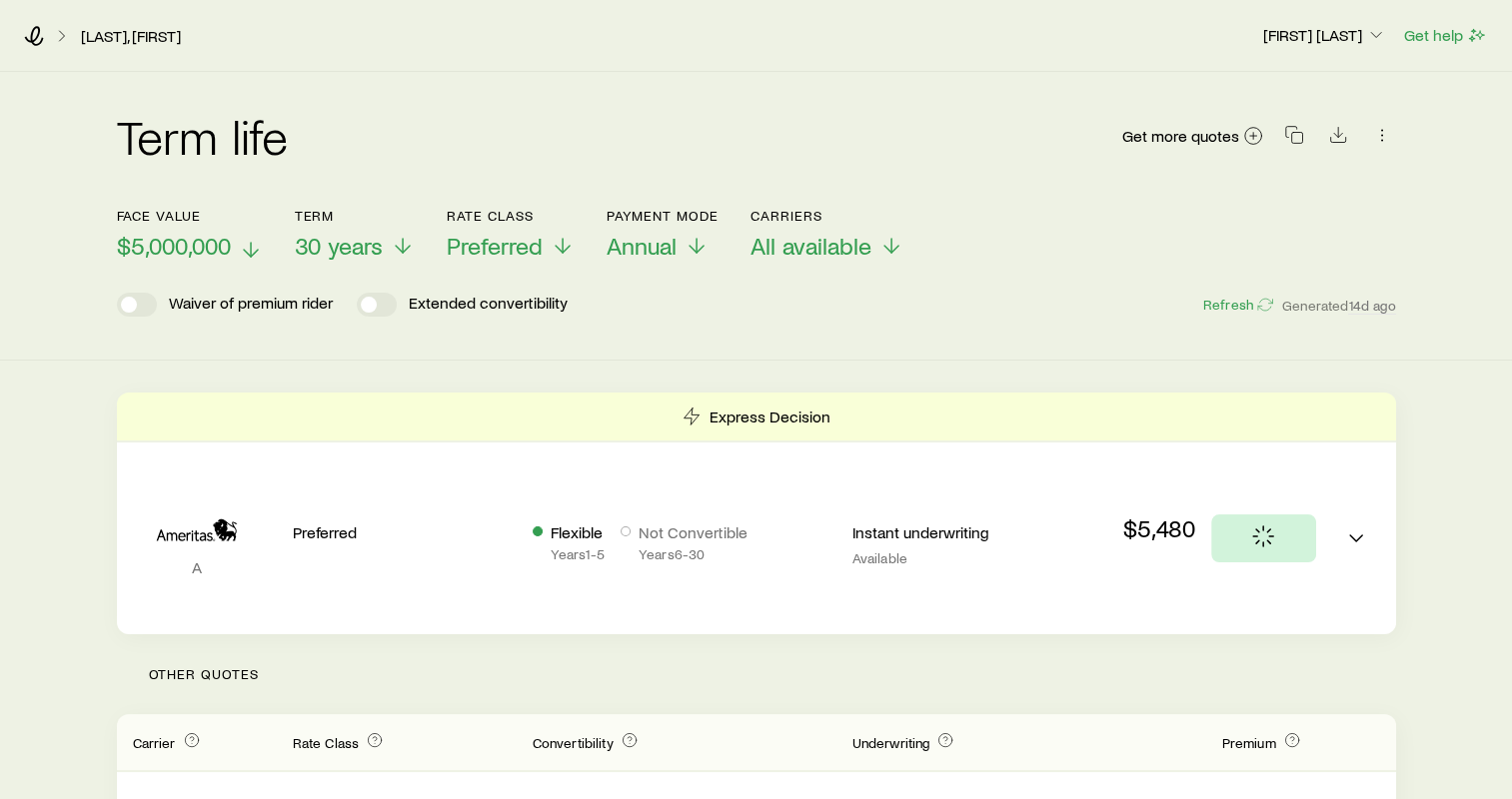 click on "$5,000,000" at bounding box center (174, 246) 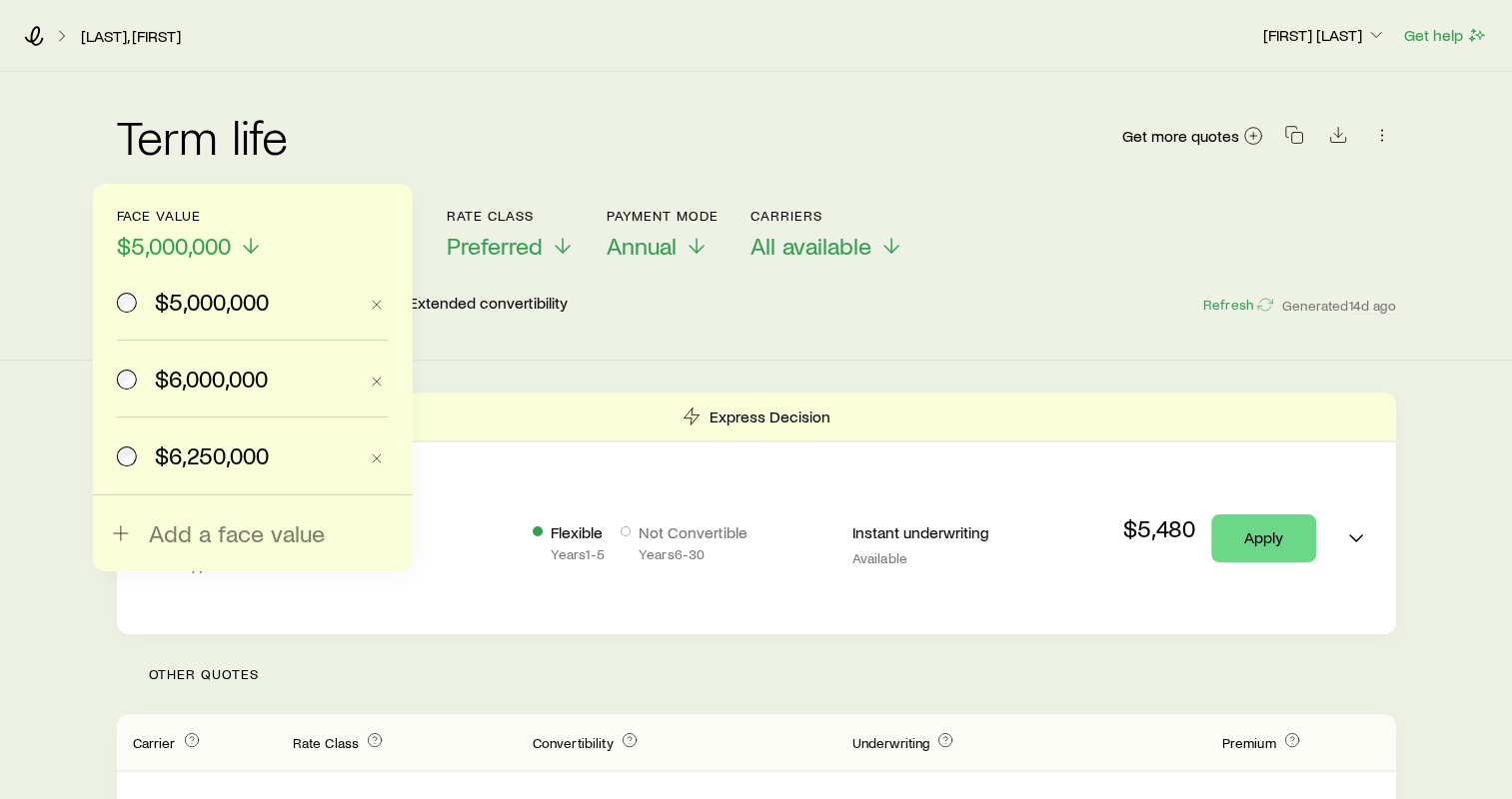 click on "$6,250,000" at bounding box center [212, 455] 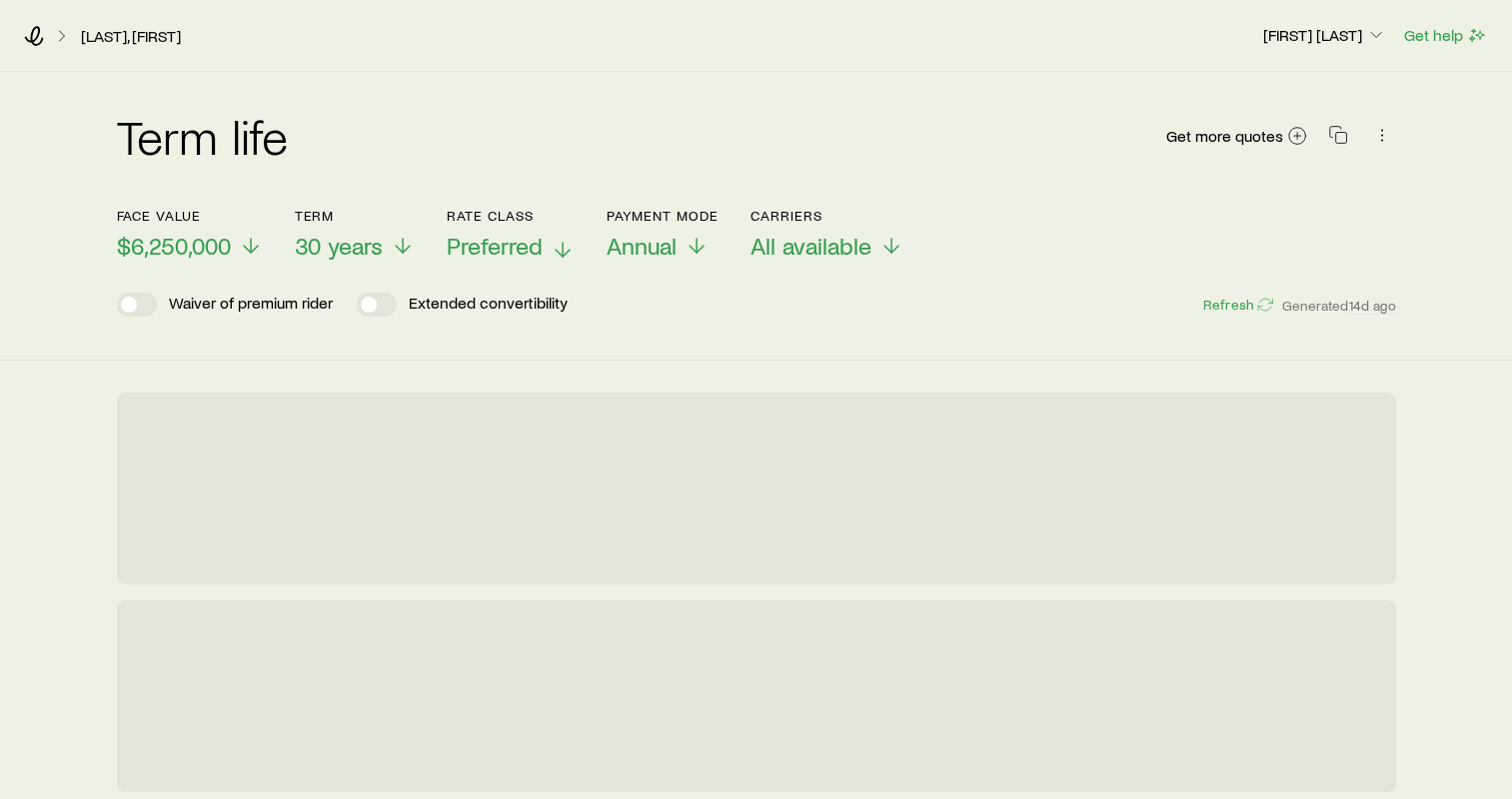 click on "Preferred" at bounding box center [495, 246] 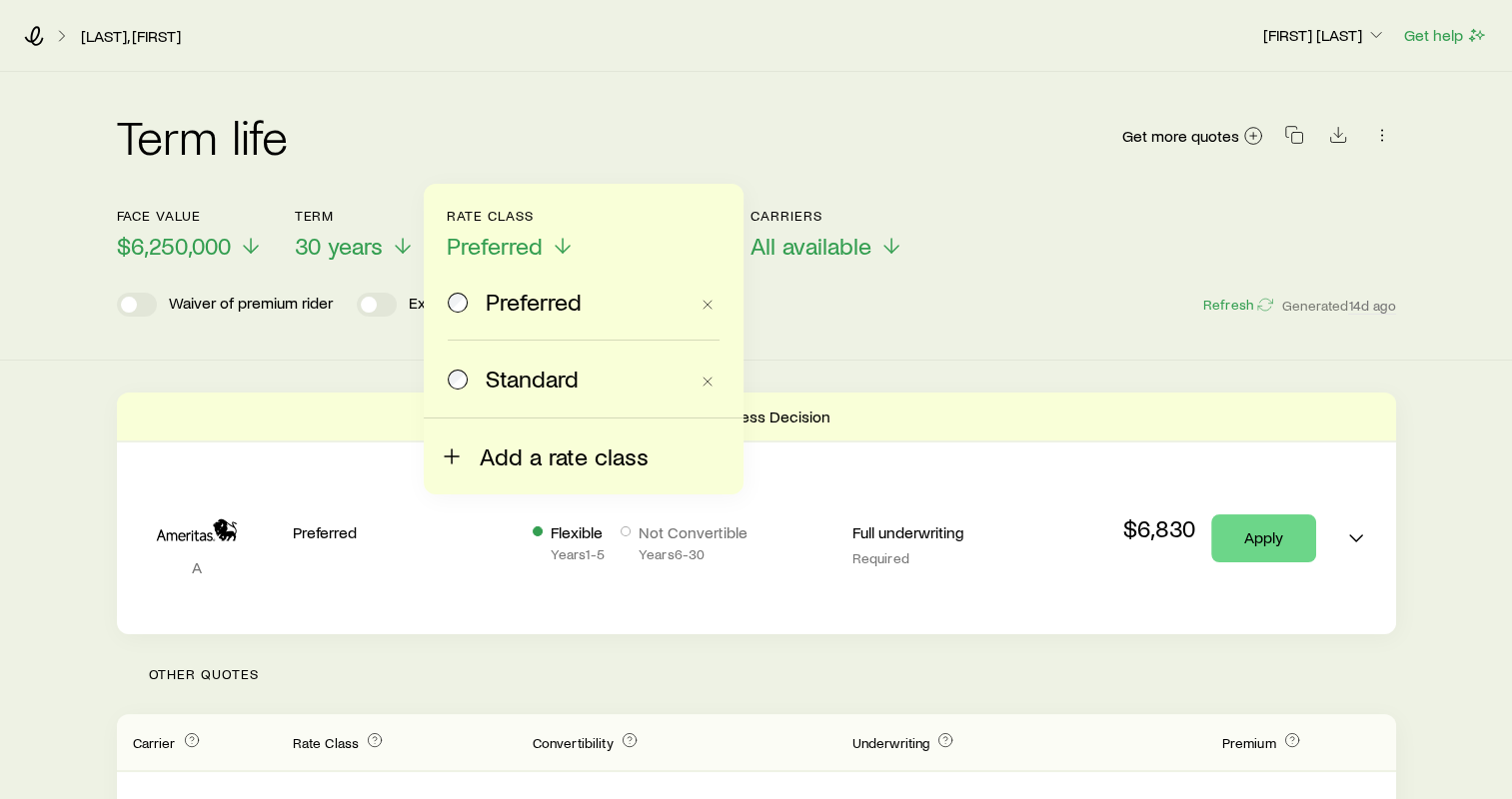 click on "Add a rate class" at bounding box center [564, 456] 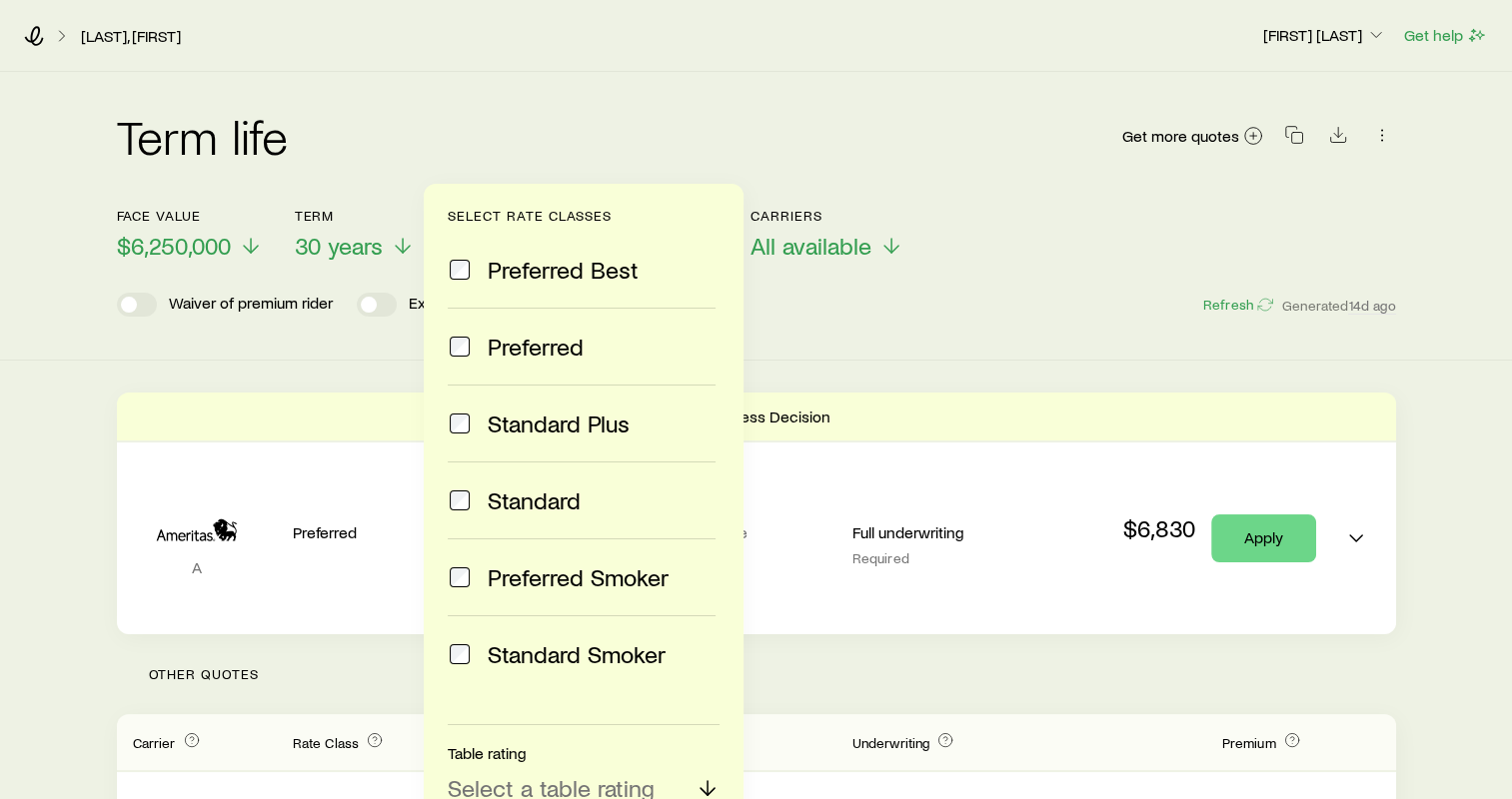 click at bounding box center [460, 423] 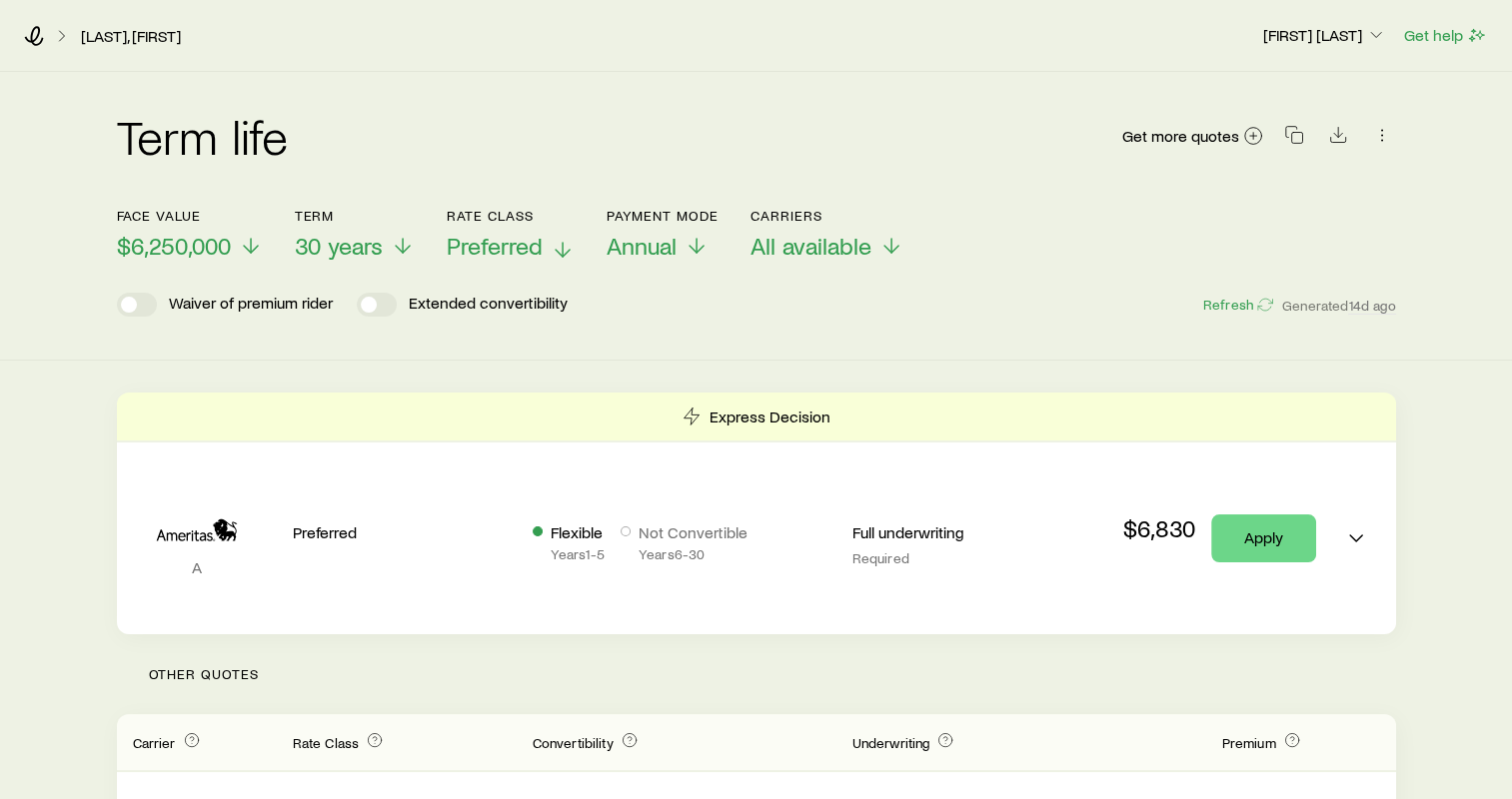 click on "Preferred" at bounding box center (495, 246) 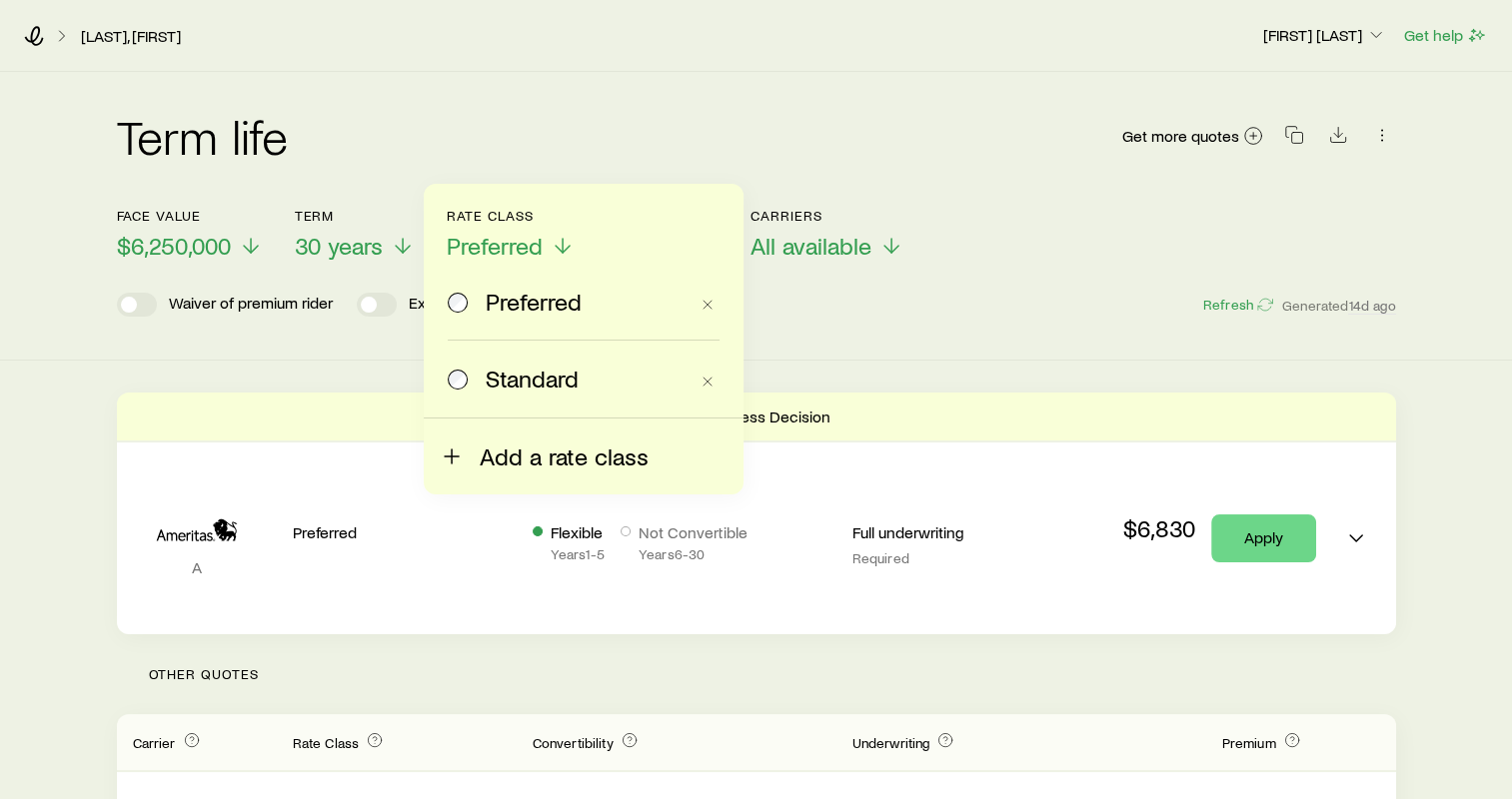 click on "Add a rate class" at bounding box center (564, 456) 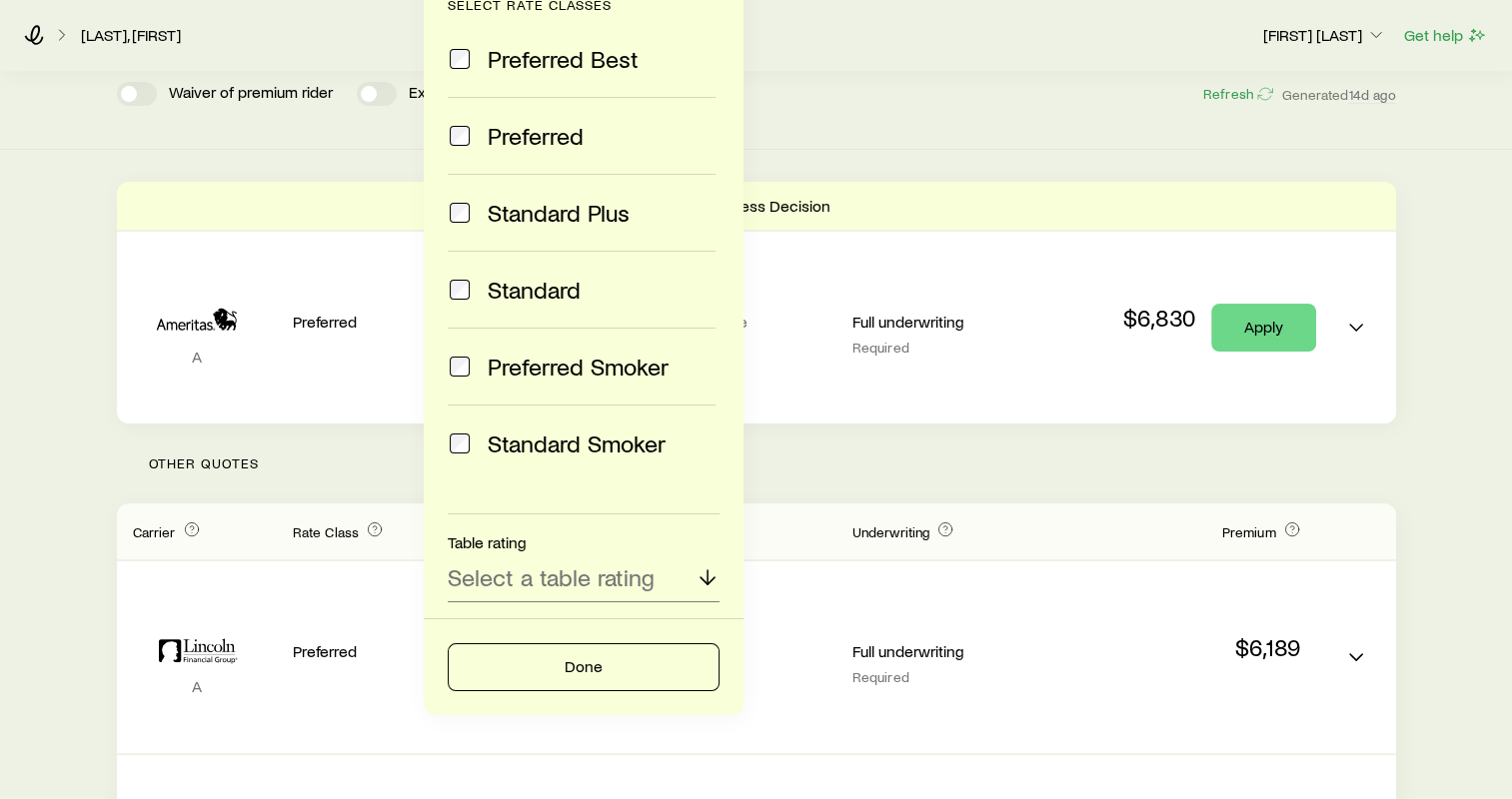 scroll, scrollTop: 230, scrollLeft: 0, axis: vertical 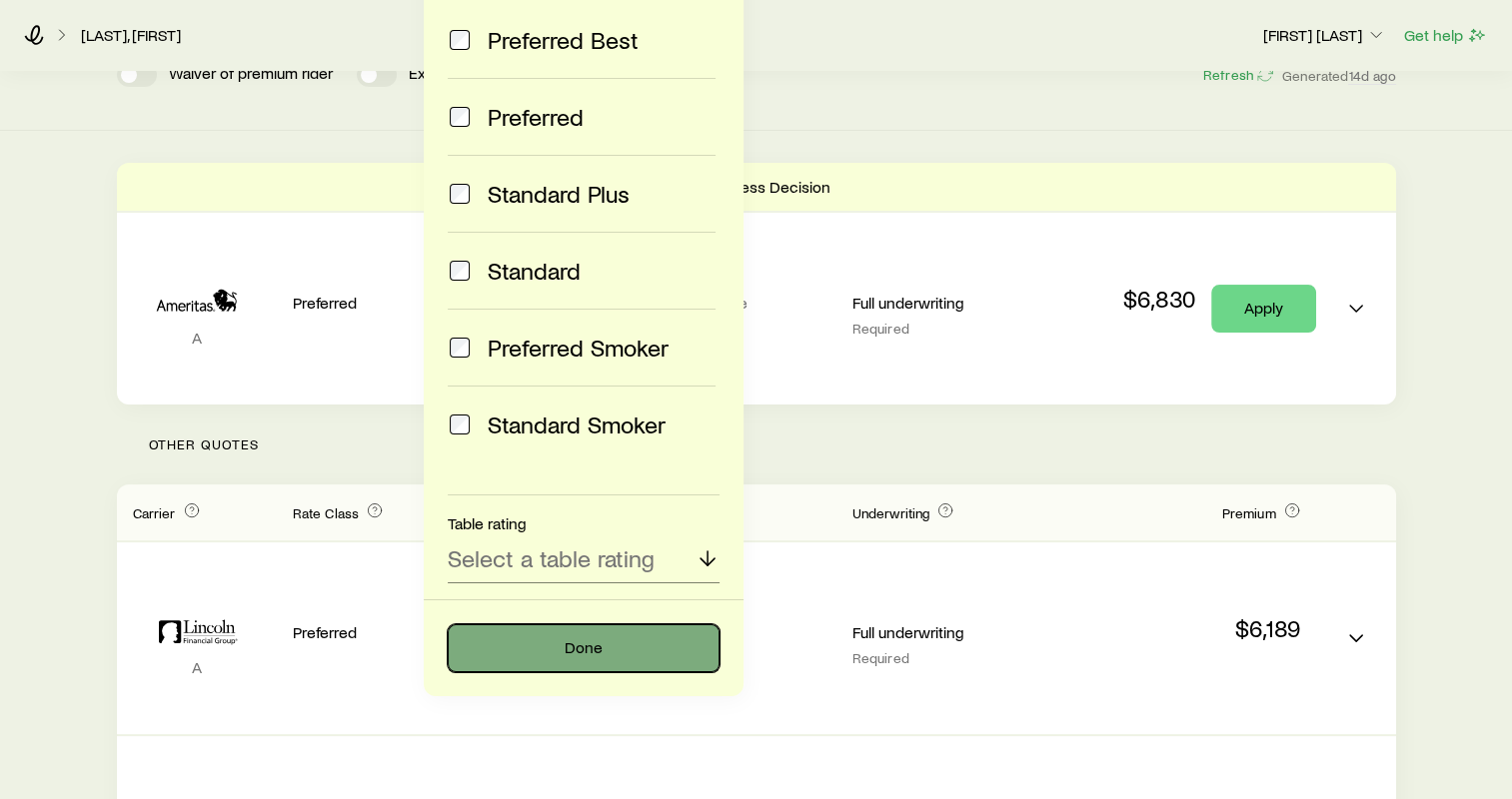 click on "Done" at bounding box center [584, 648] 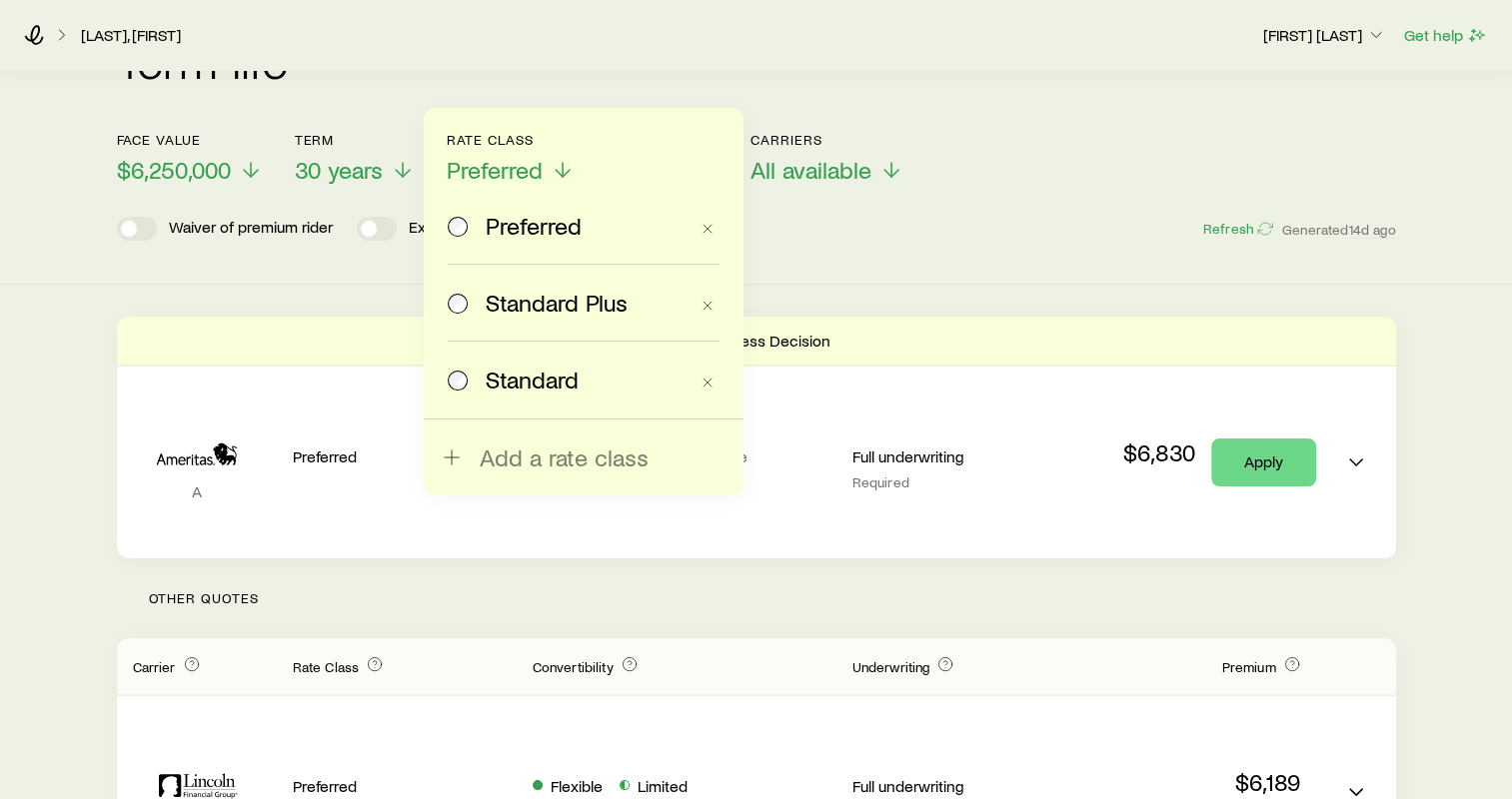 scroll, scrollTop: 58, scrollLeft: 0, axis: vertical 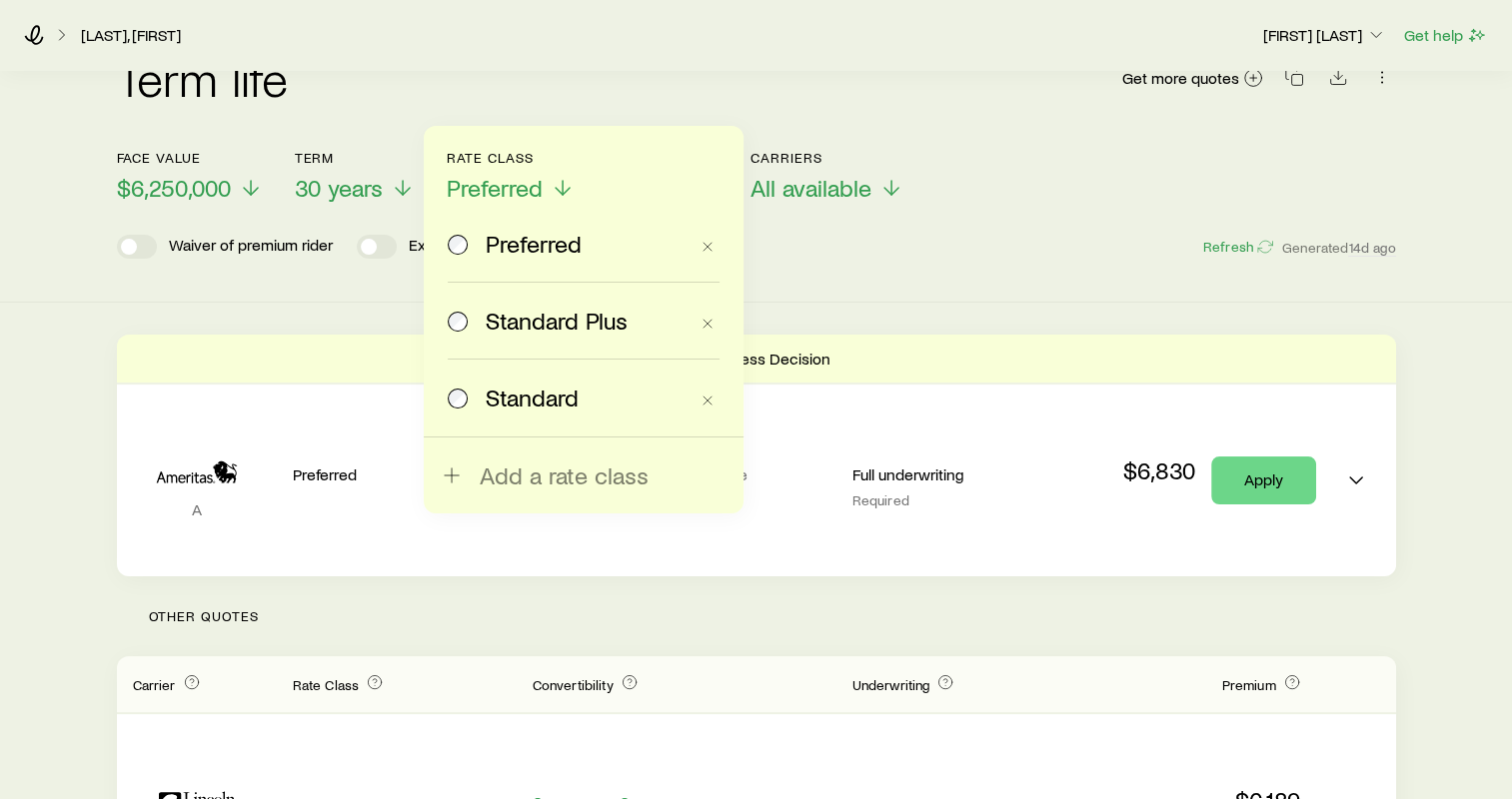 click on "Standard Plus" at bounding box center [557, 321] 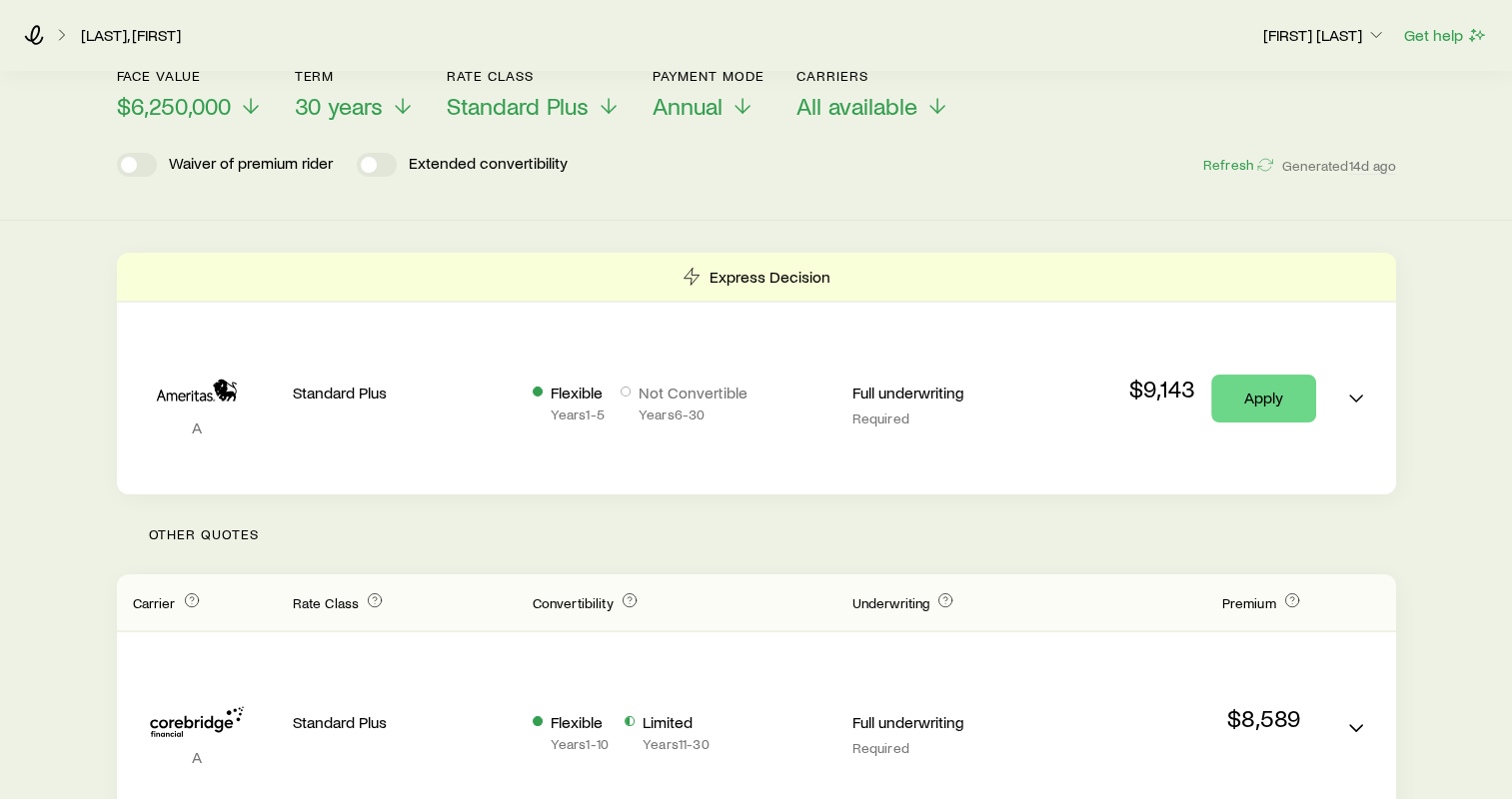 scroll, scrollTop: 140, scrollLeft: 0, axis: vertical 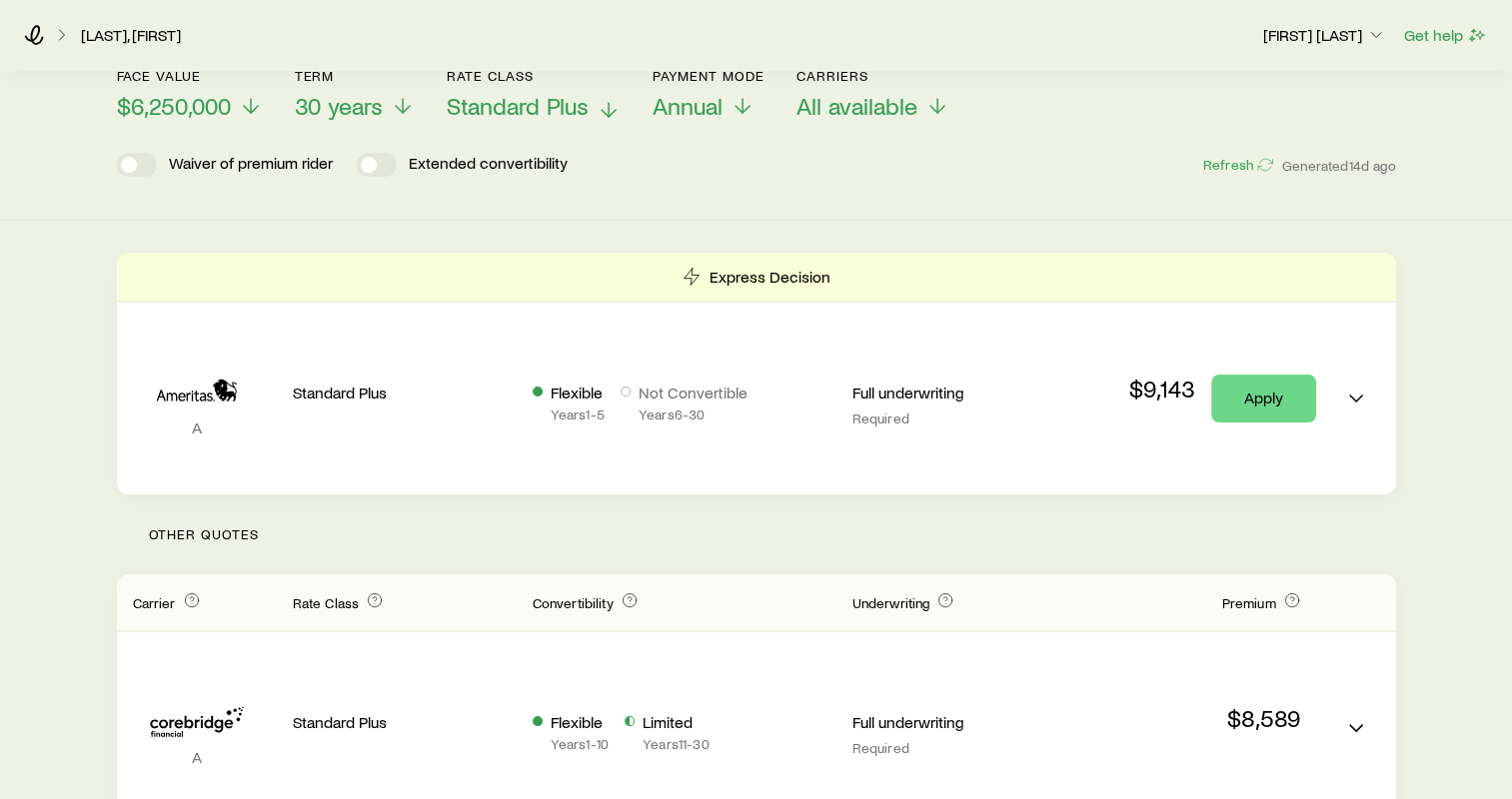 click on "Standard Plus" at bounding box center (518, 106) 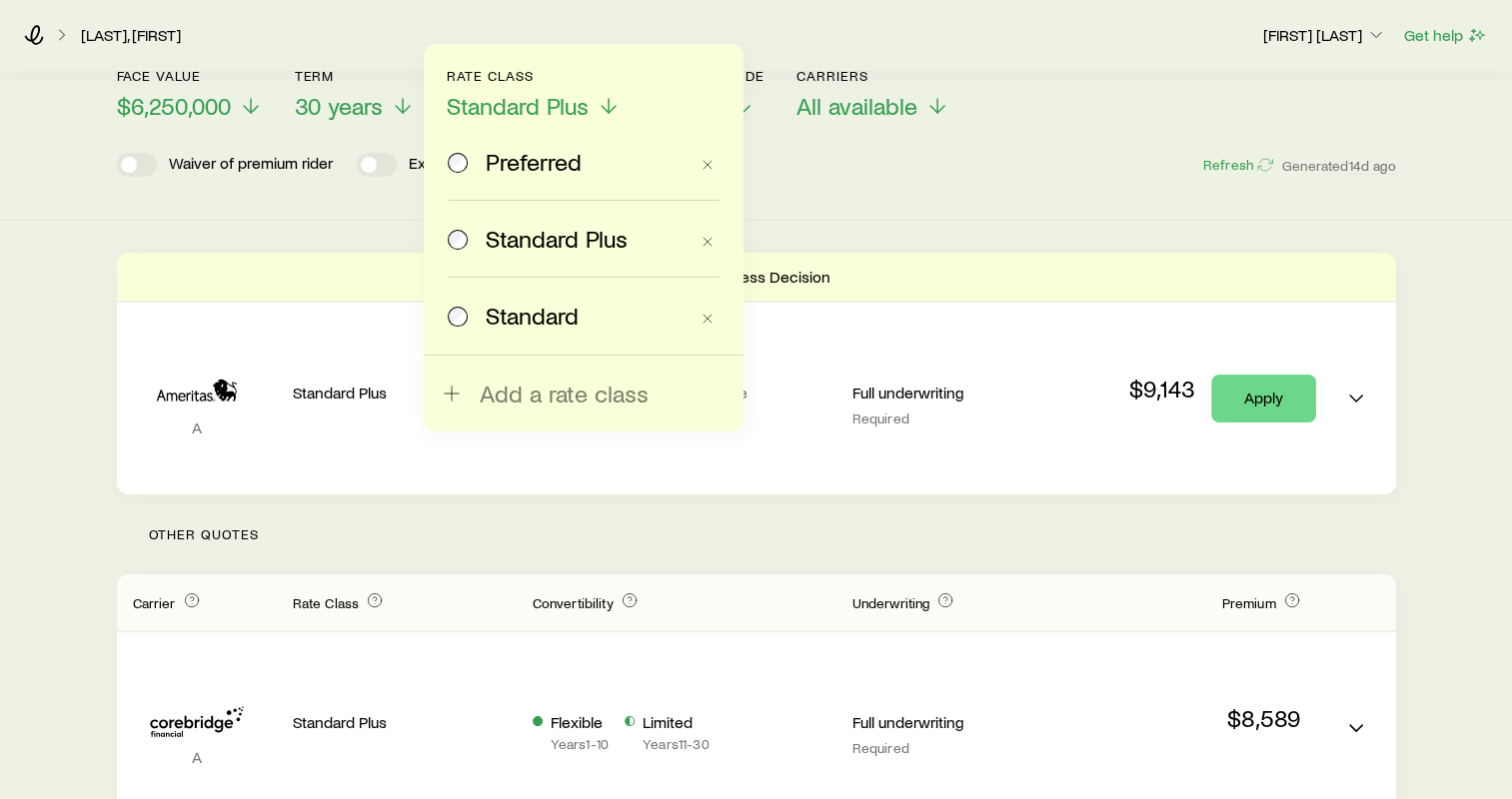 click on "Preferred" at bounding box center (534, 162) 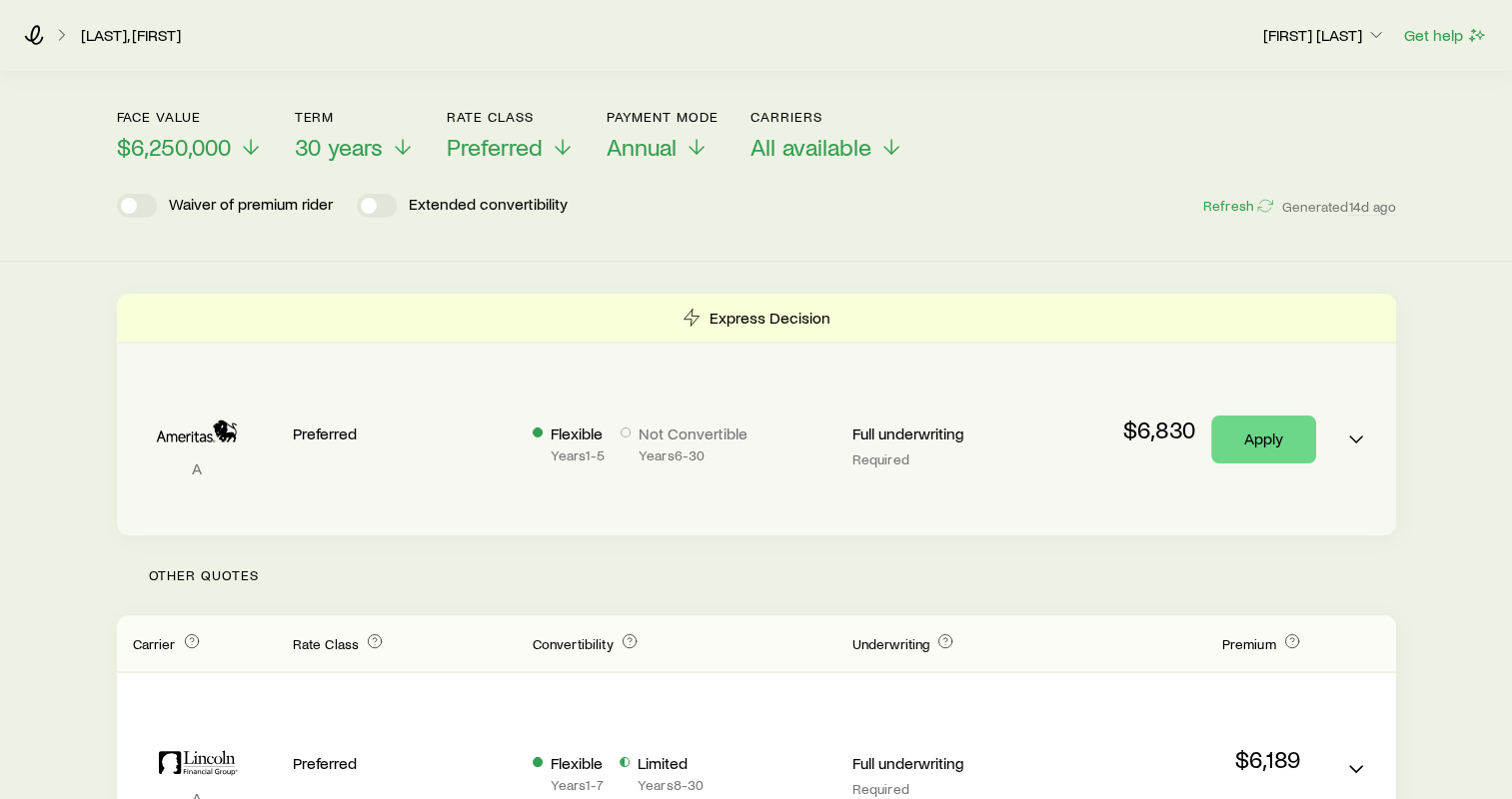 scroll, scrollTop: 68, scrollLeft: 0, axis: vertical 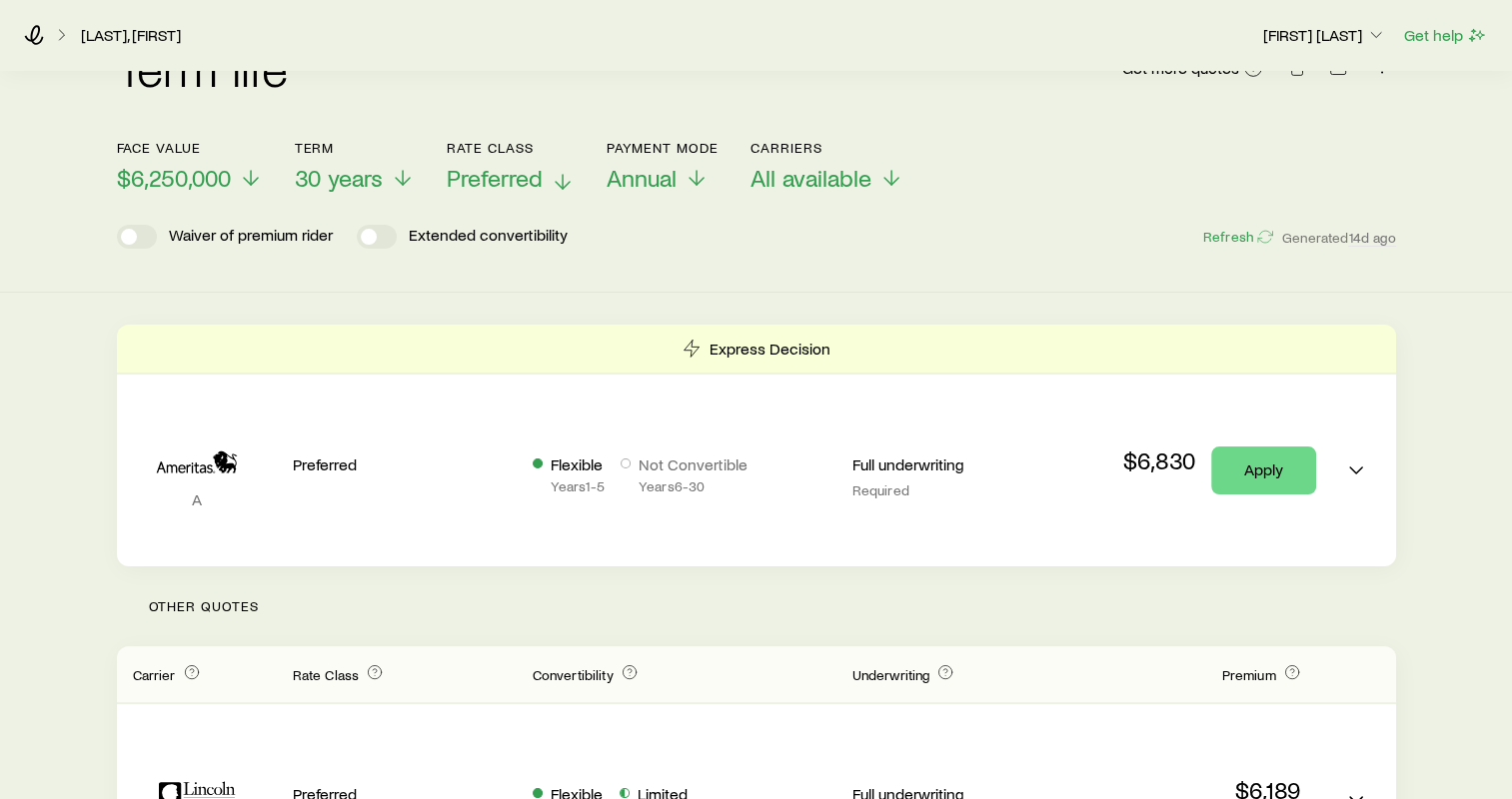 click on "Preferred" at bounding box center (495, 178) 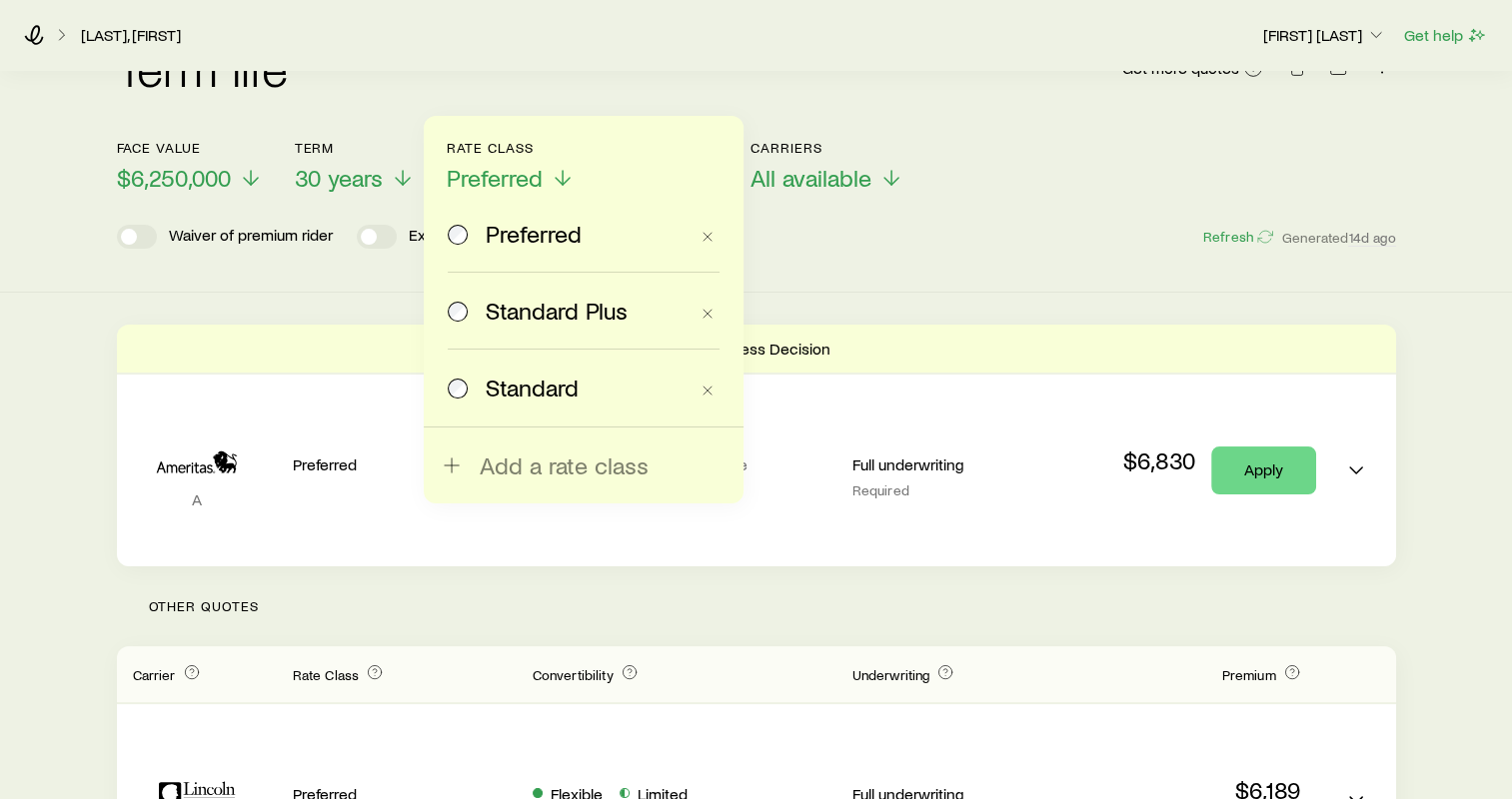click on "Standard Plus" at bounding box center [557, 311] 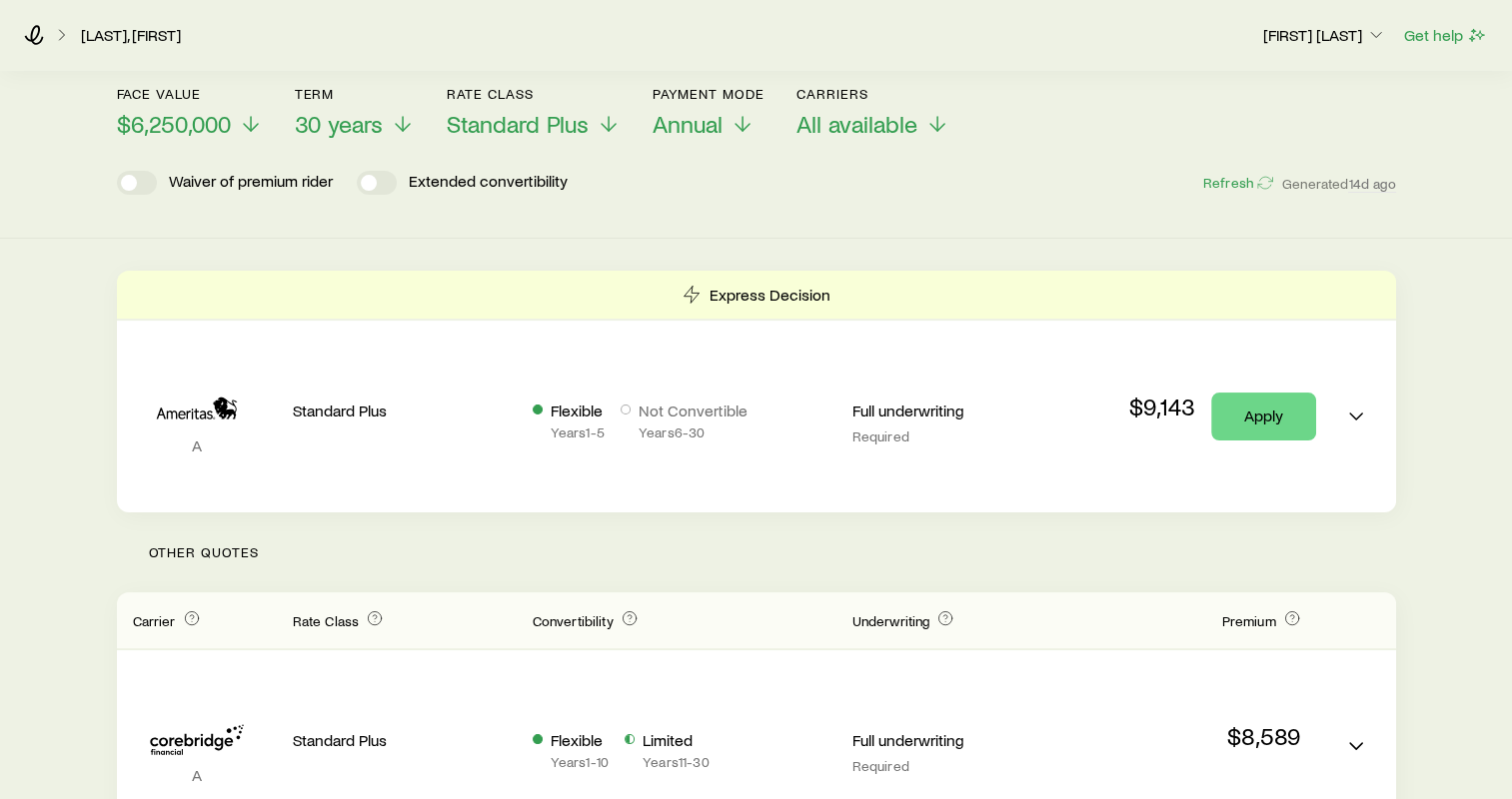 scroll, scrollTop: 111, scrollLeft: 0, axis: vertical 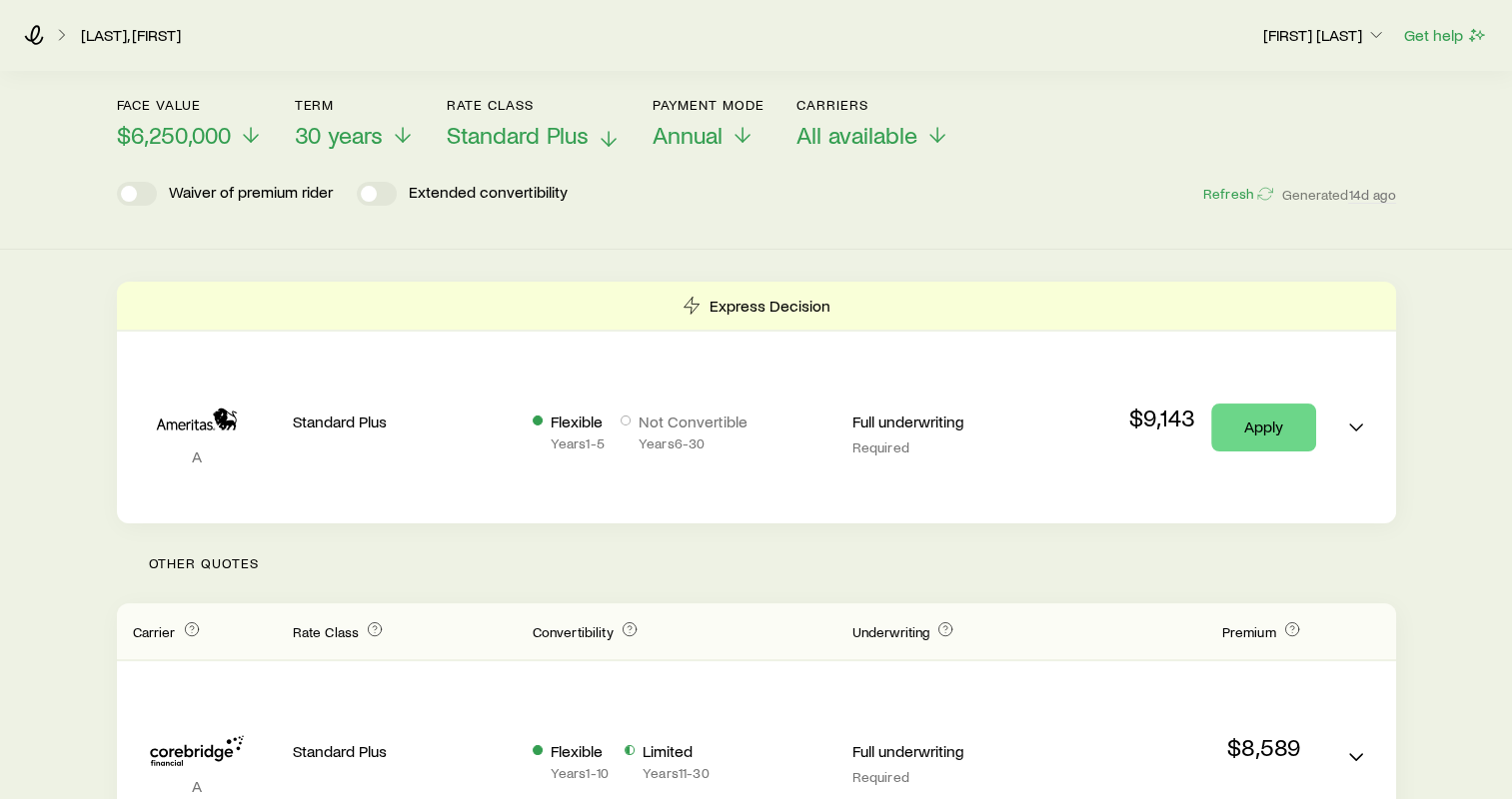 click on "Standard Plus" at bounding box center (518, 135) 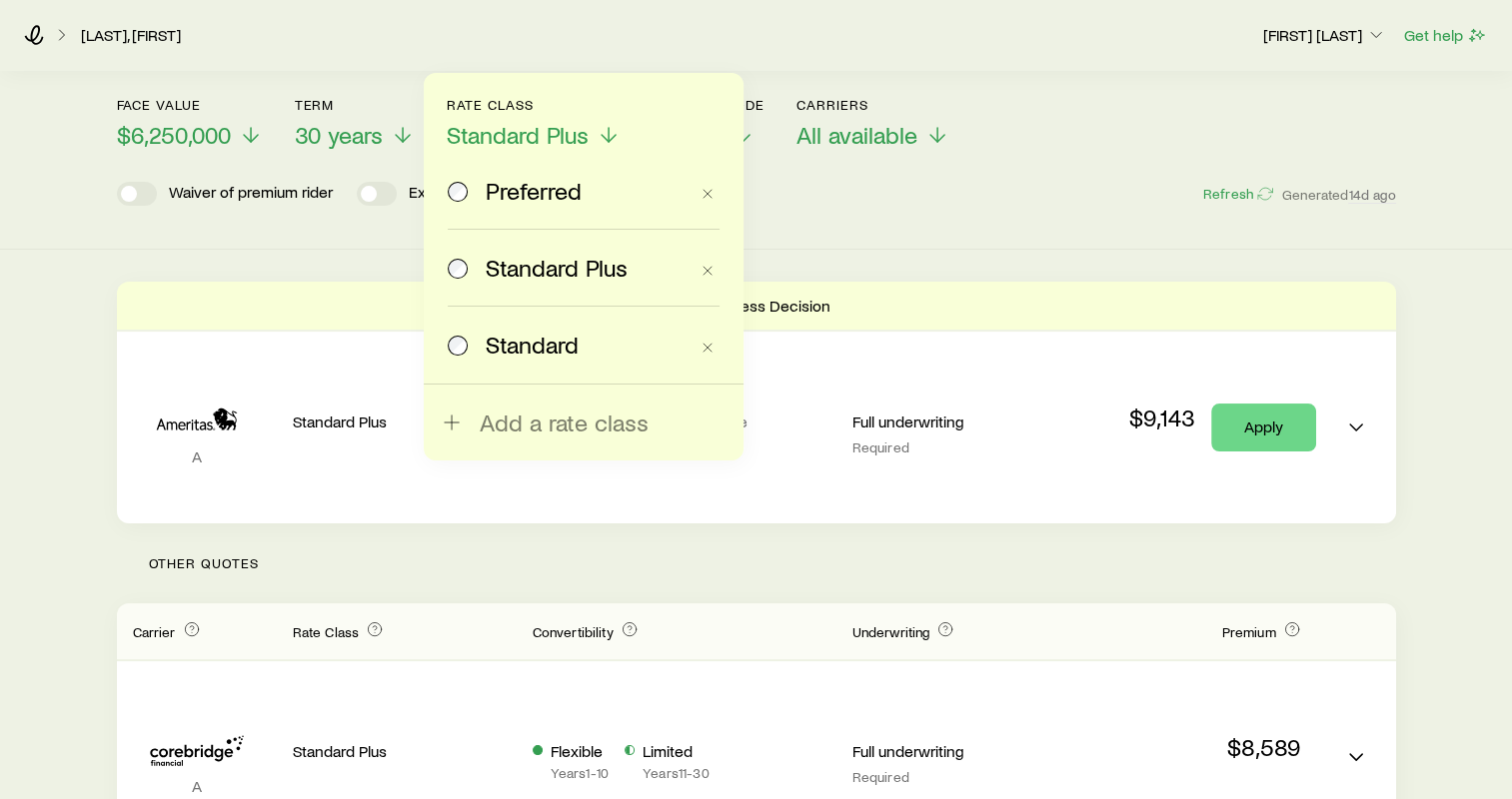 click on "Standard" at bounding box center [532, 345] 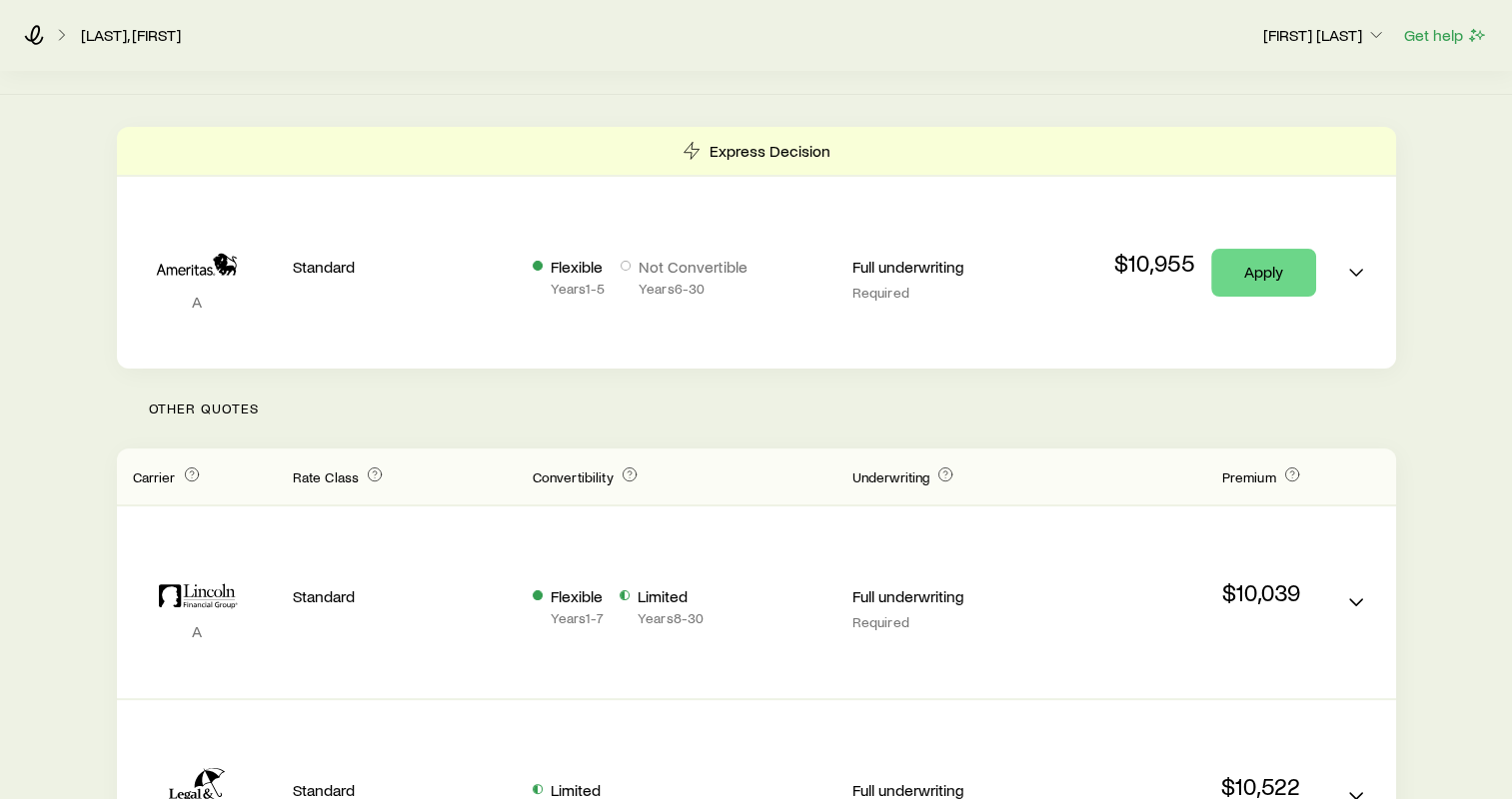 scroll, scrollTop: 0, scrollLeft: 0, axis: both 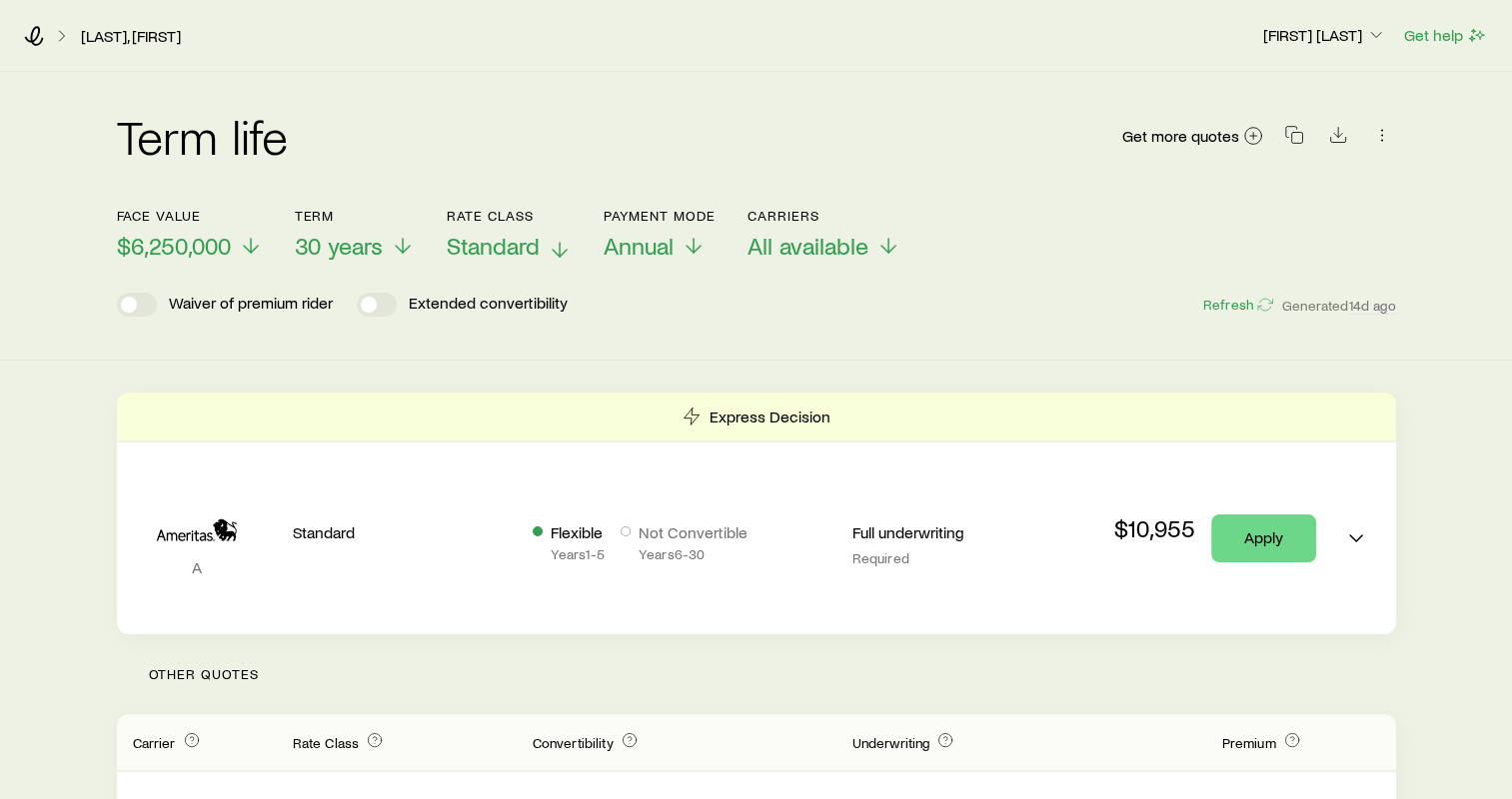 click on "Standard" at bounding box center (493, 246) 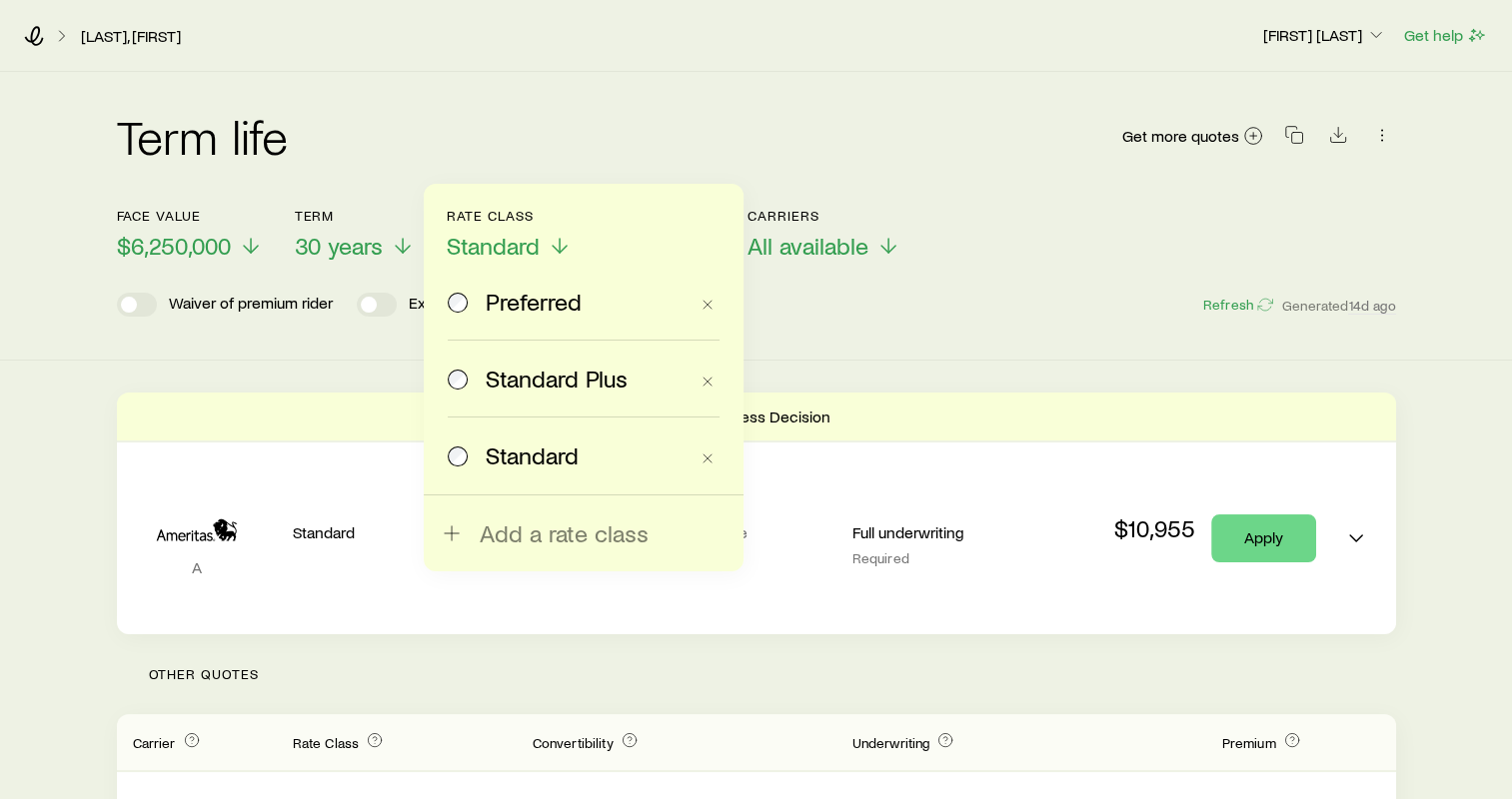 click on "Standard Plus" at bounding box center (557, 379) 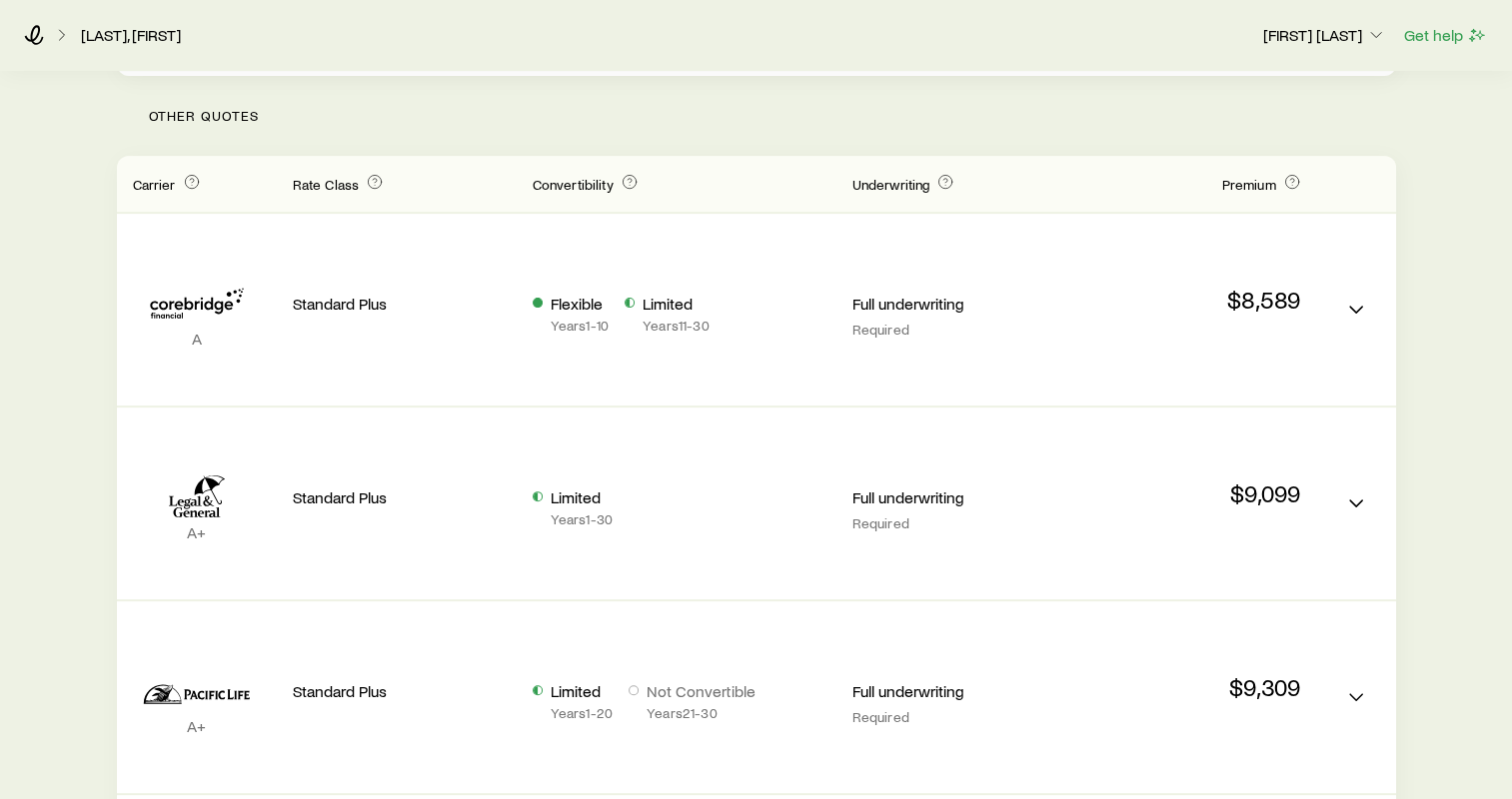 scroll, scrollTop: 566, scrollLeft: 0, axis: vertical 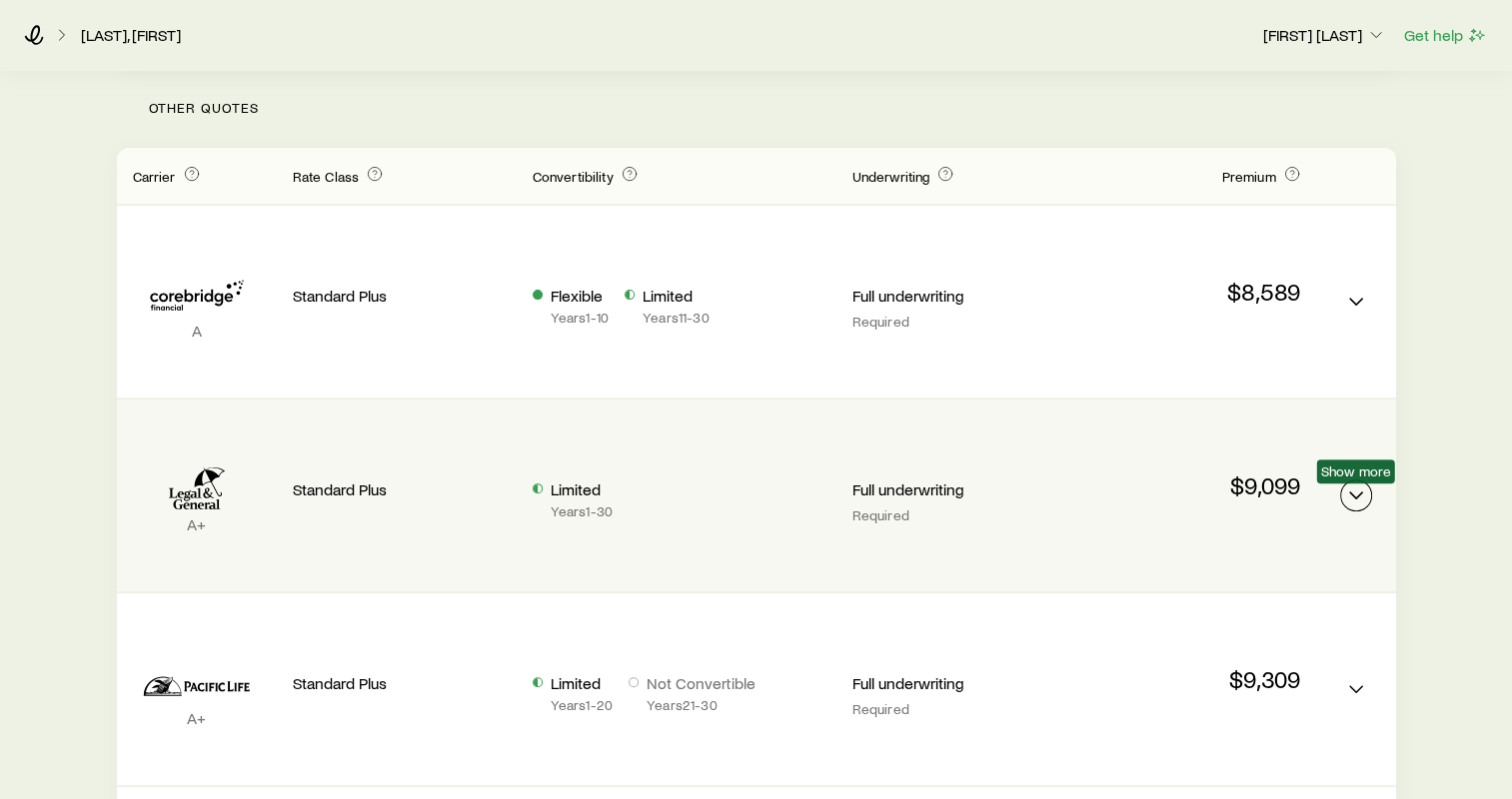 click 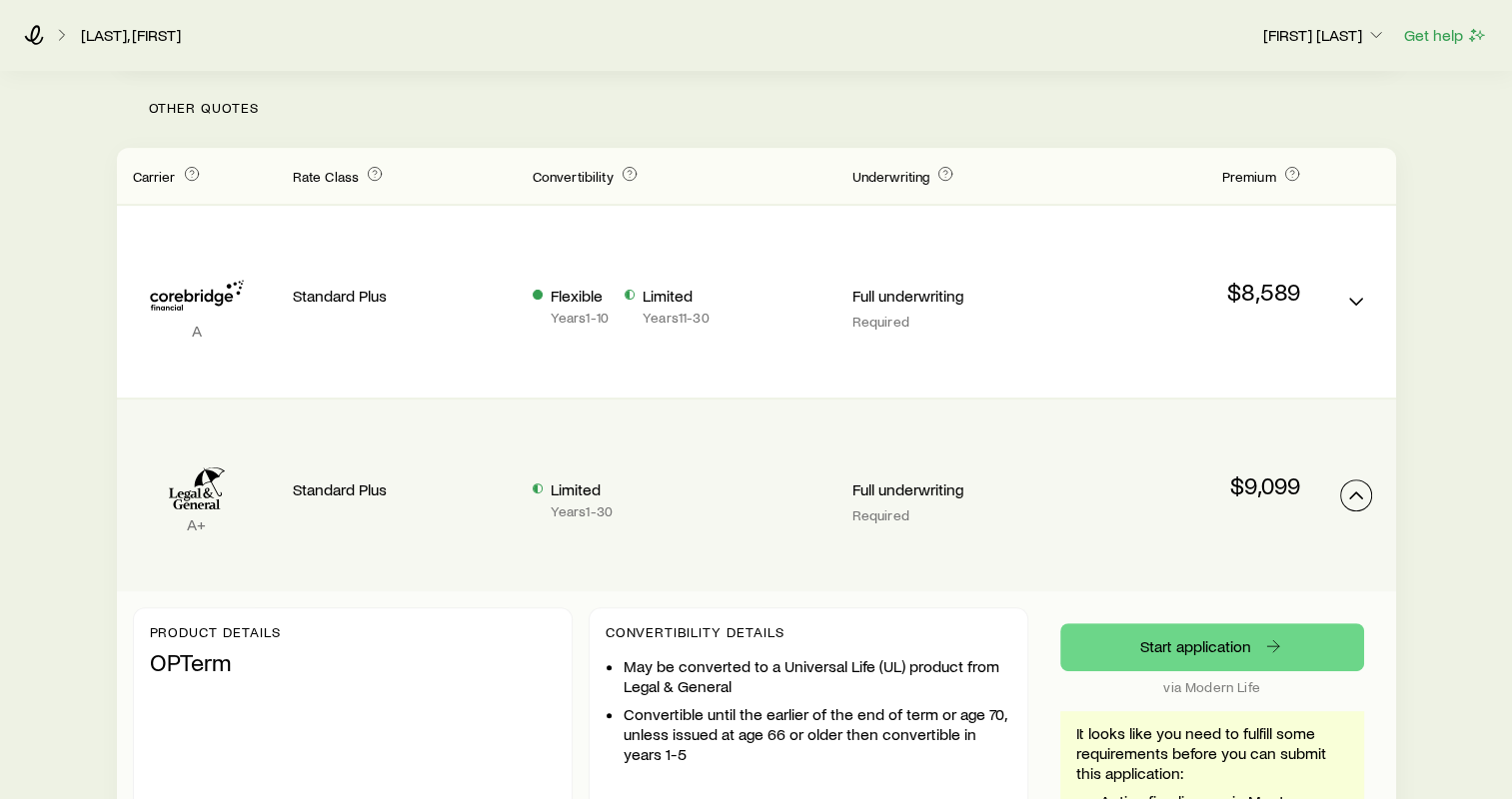 scroll, scrollTop: 770, scrollLeft: 0, axis: vertical 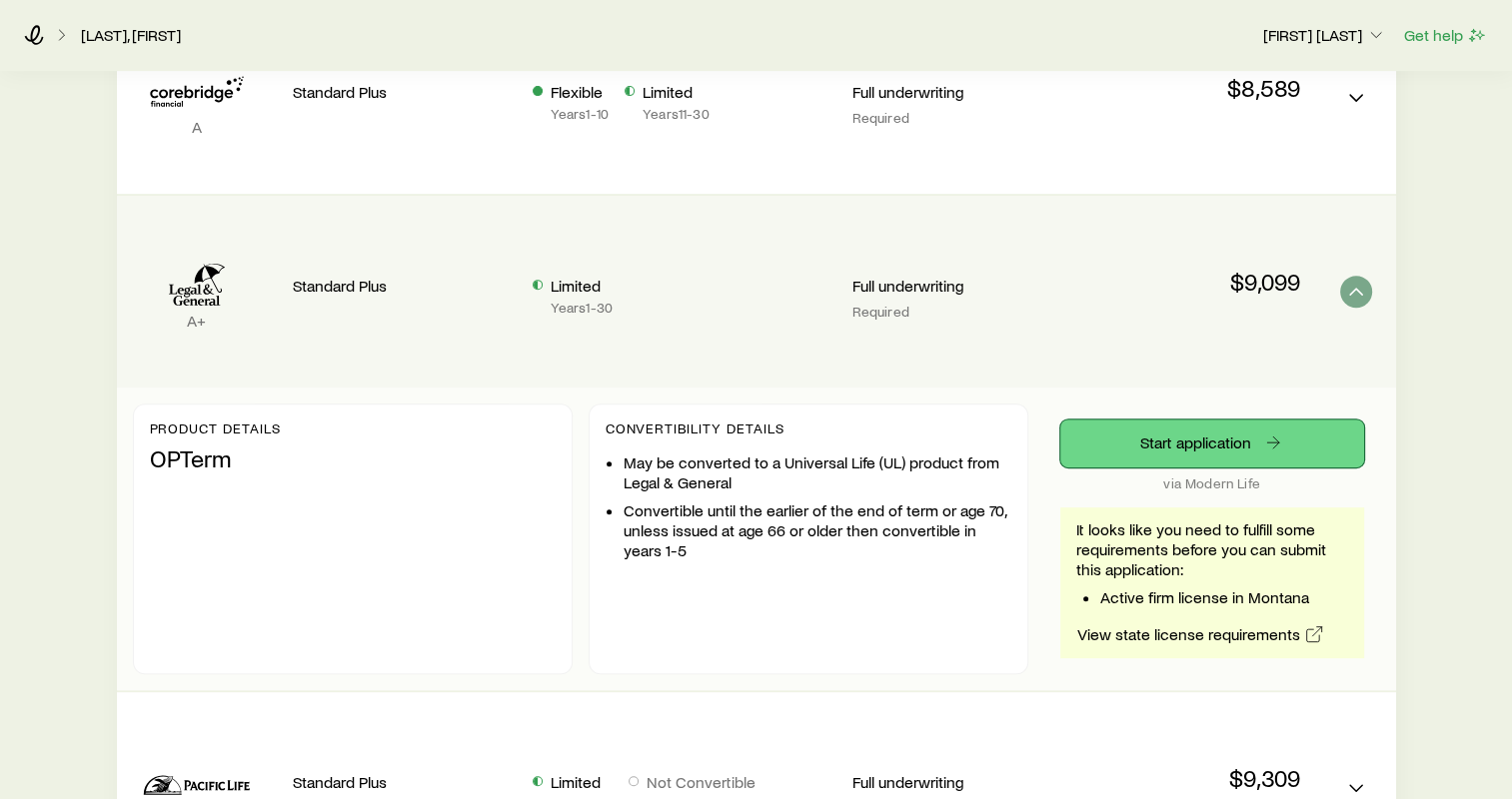 click on "Start application" at bounding box center (1212, 443) 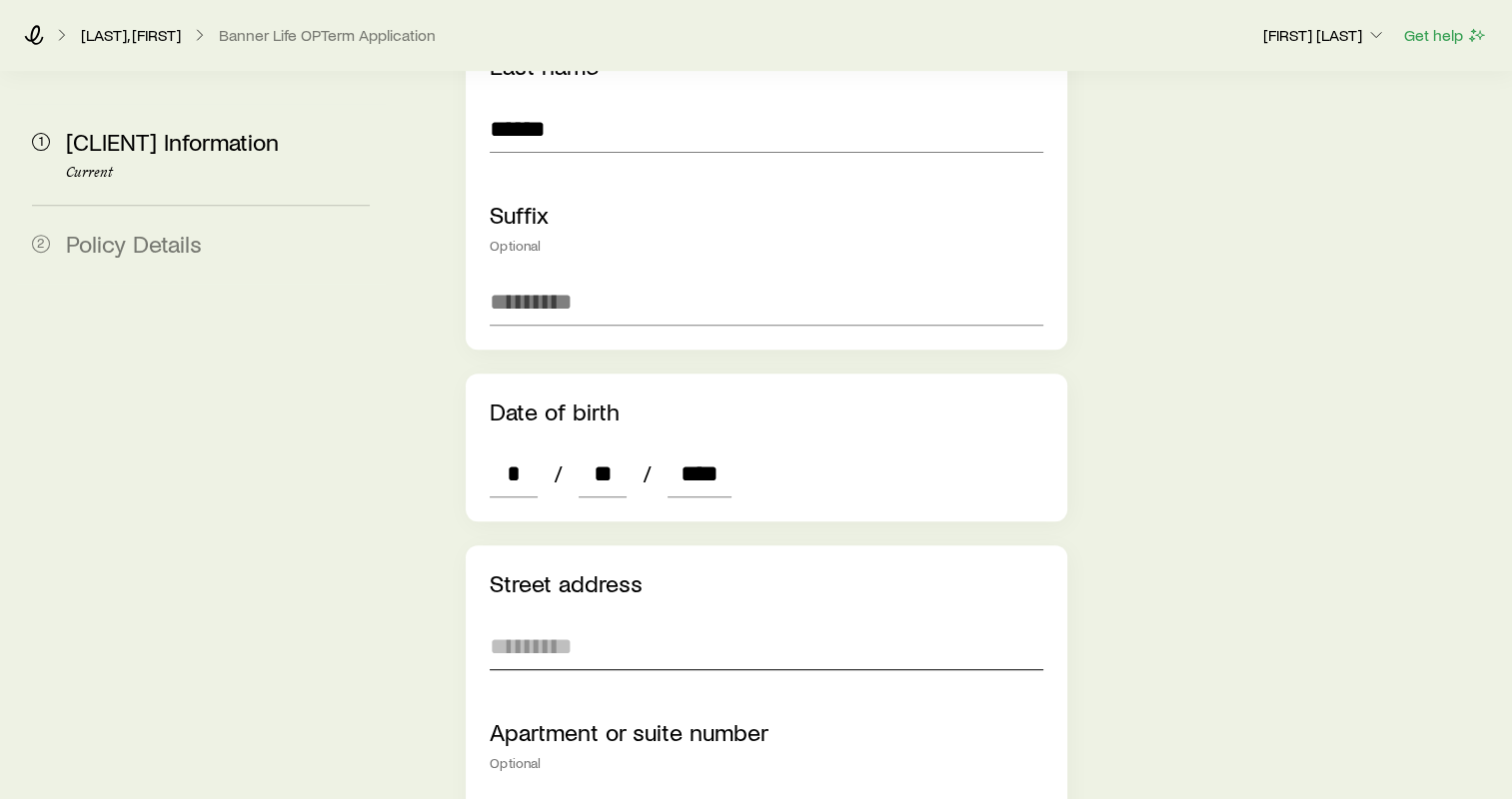 scroll, scrollTop: 927, scrollLeft: 0, axis: vertical 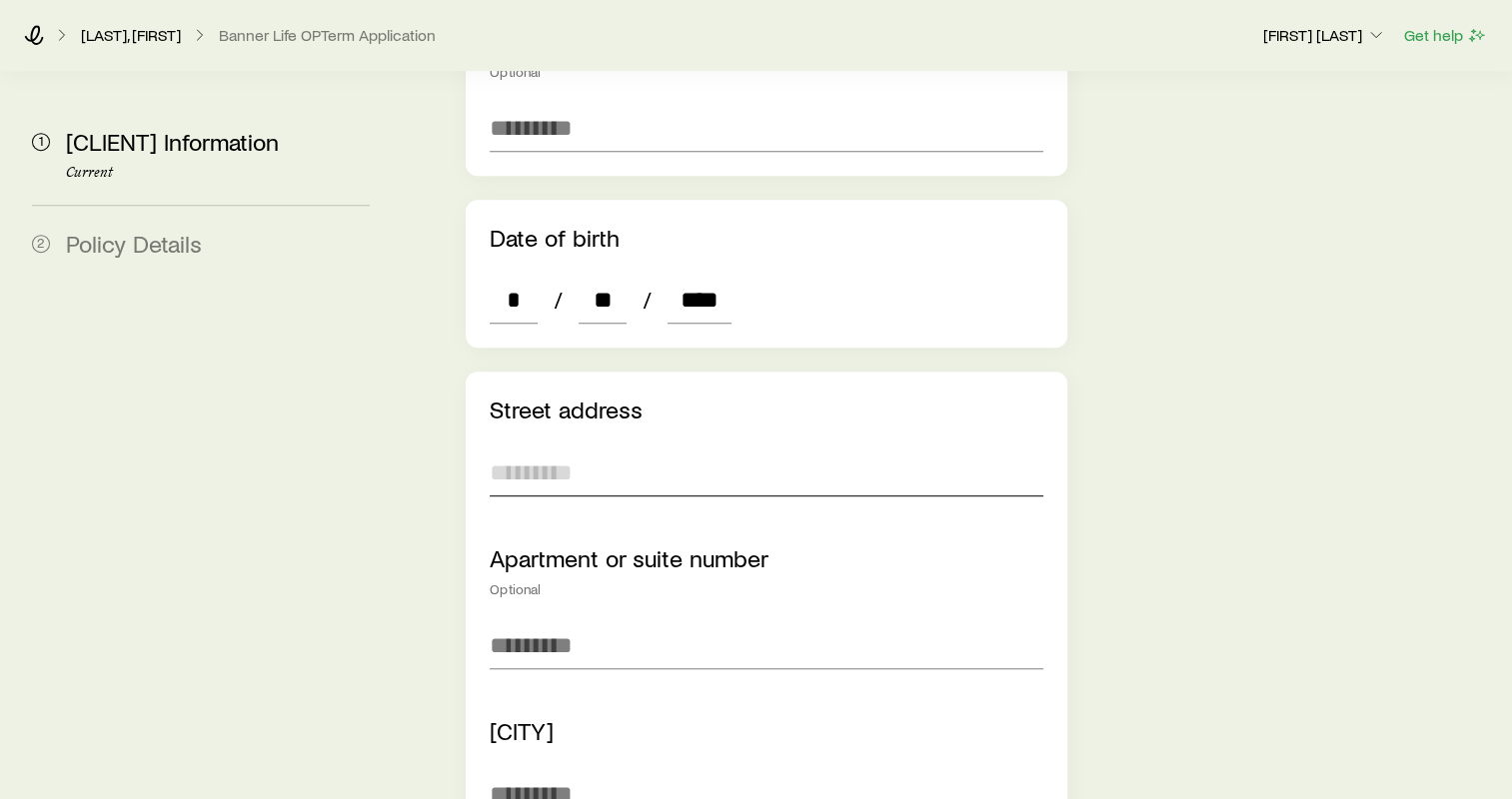 click at bounding box center [766, 472] 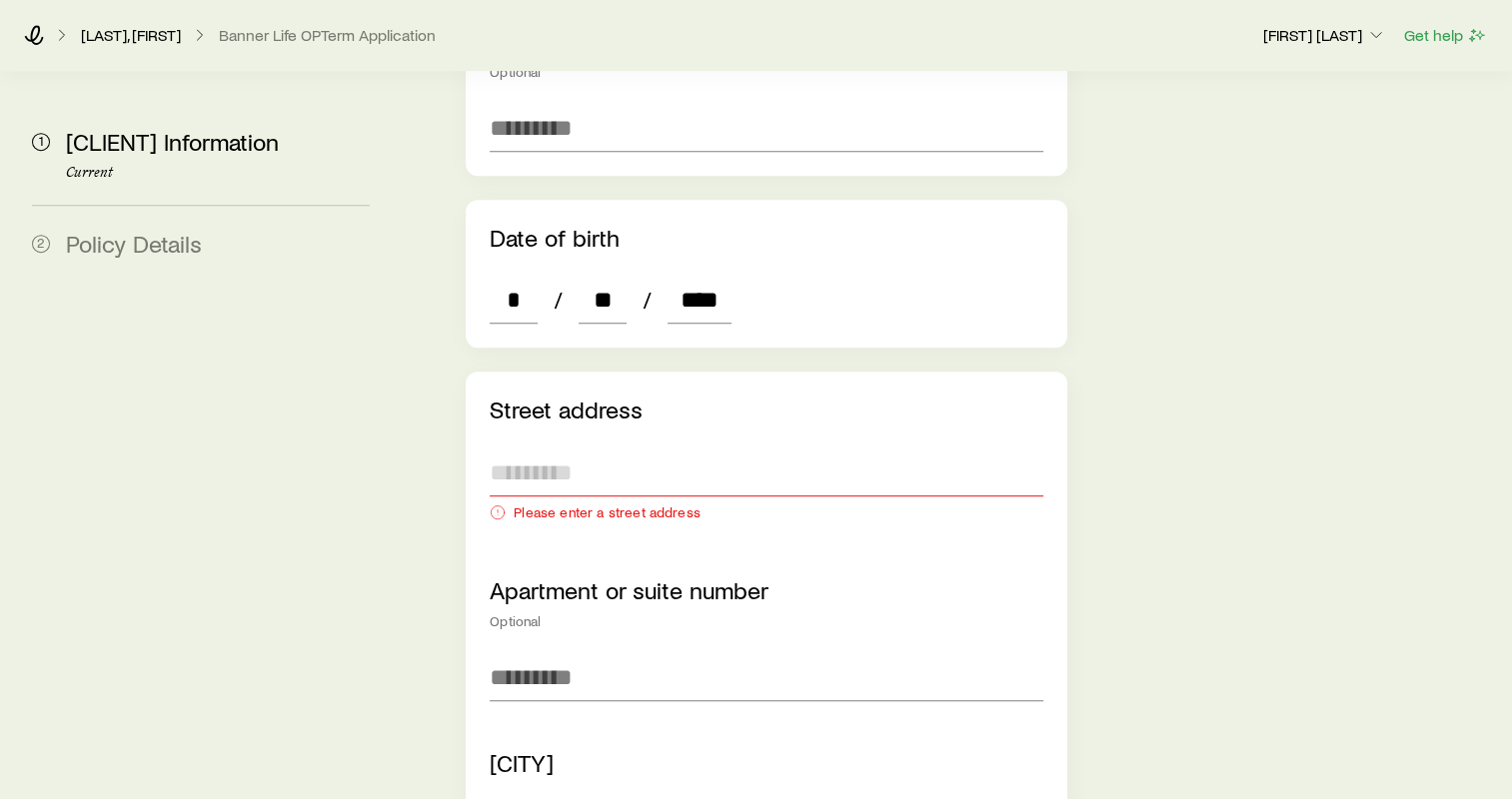 paste on "**********" 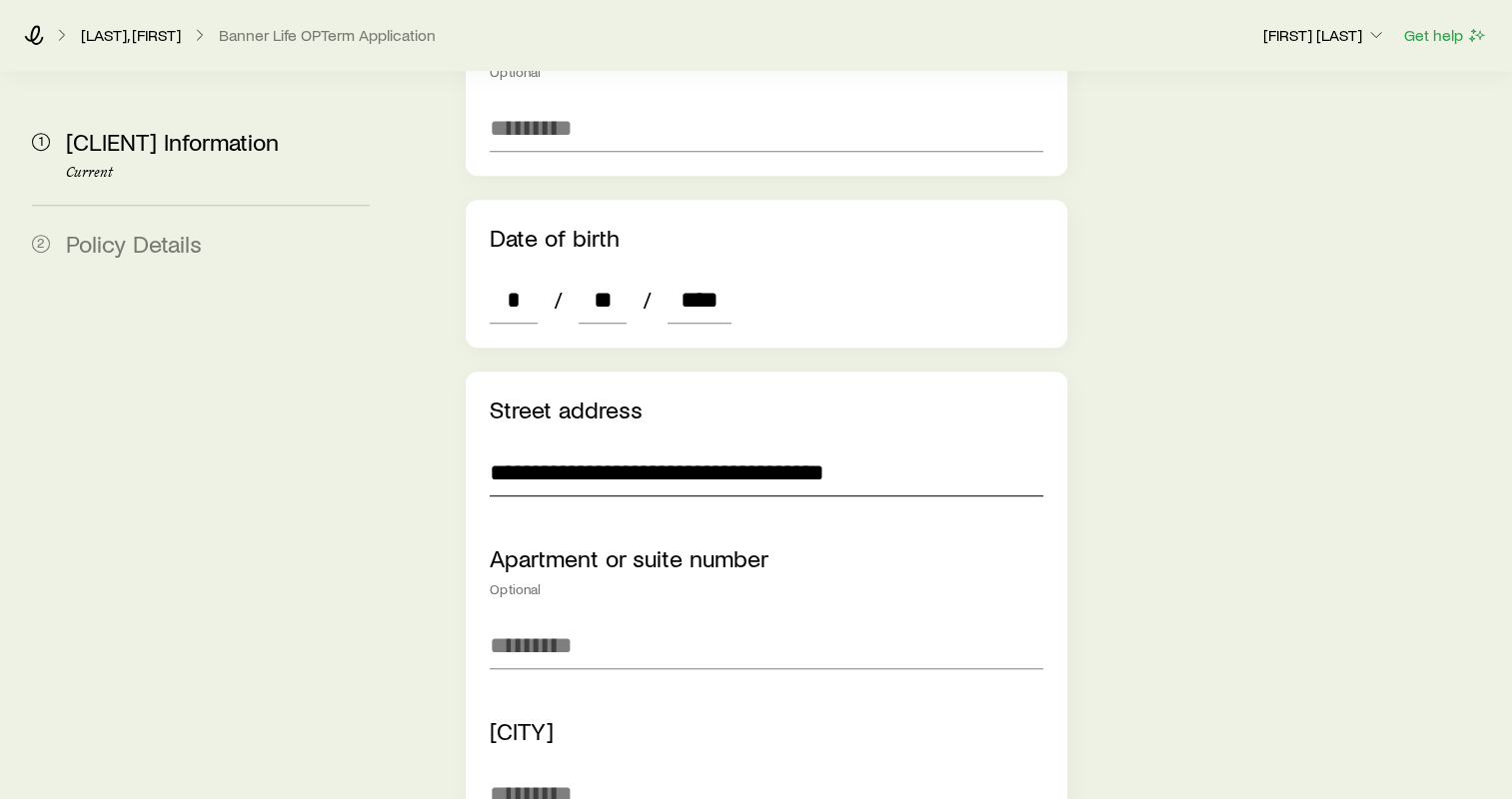 click on "**********" at bounding box center (766, 472) 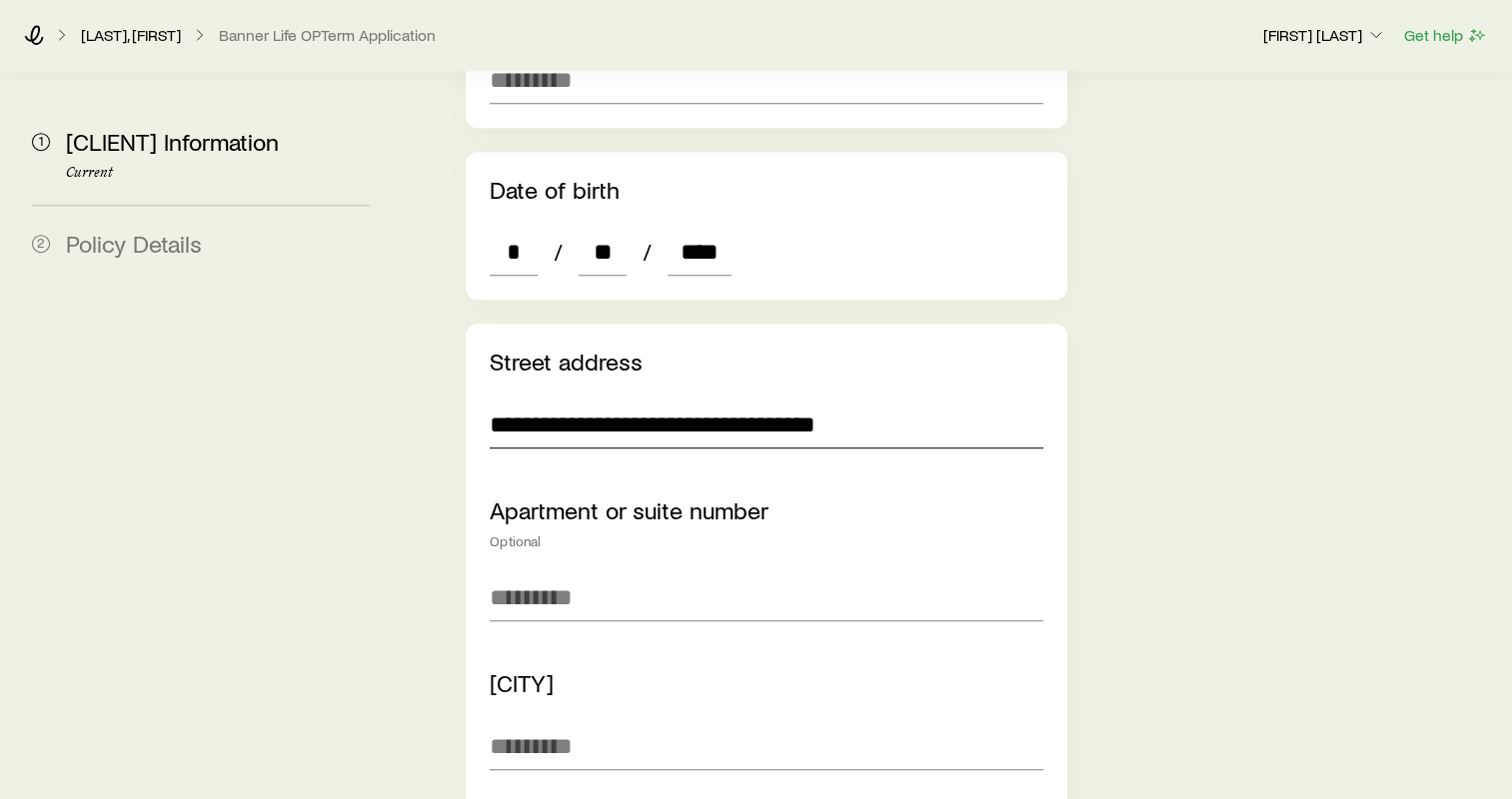 scroll, scrollTop: 978, scrollLeft: 0, axis: vertical 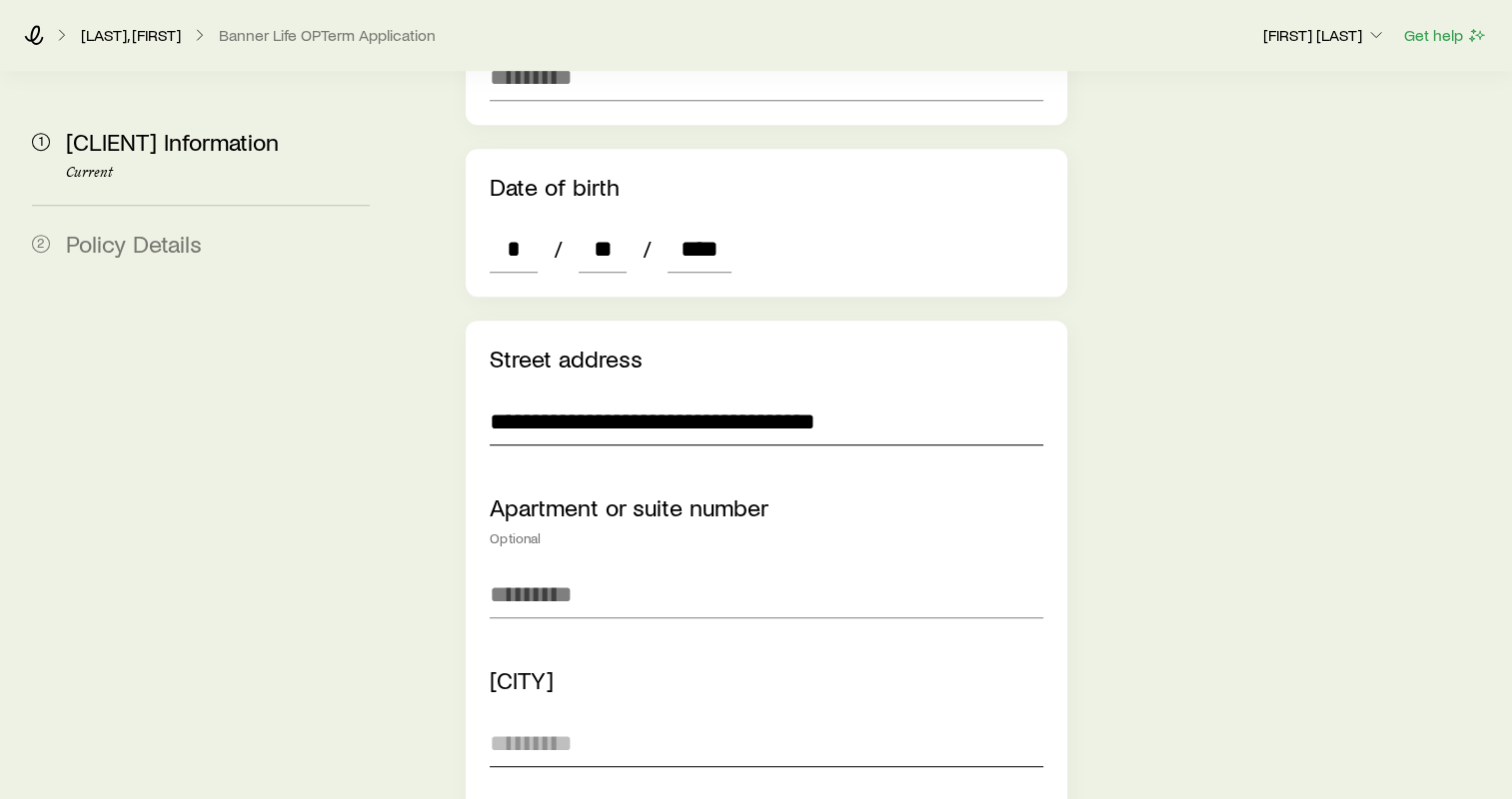 type on "**********" 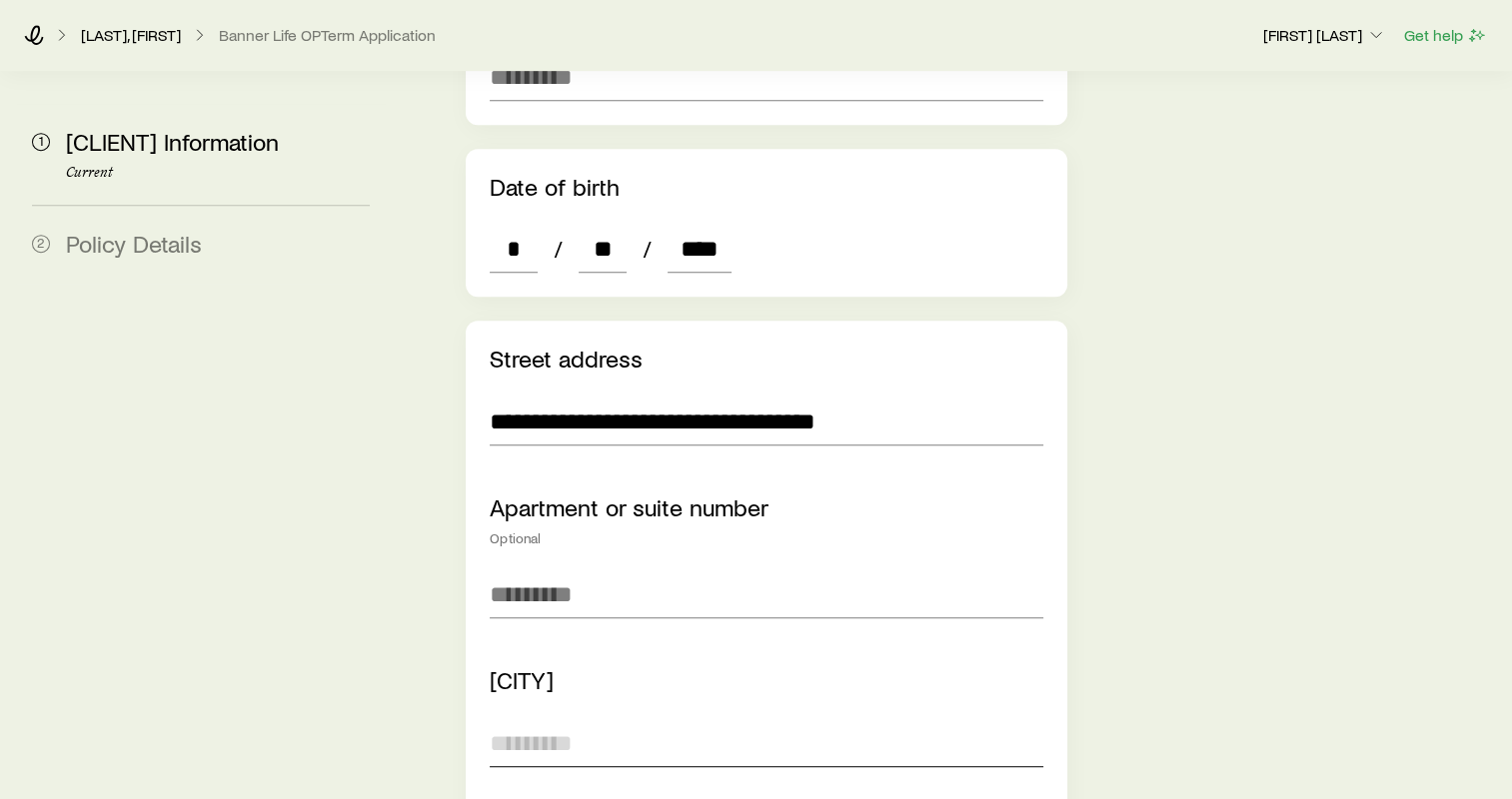 click at bounding box center [766, 743] 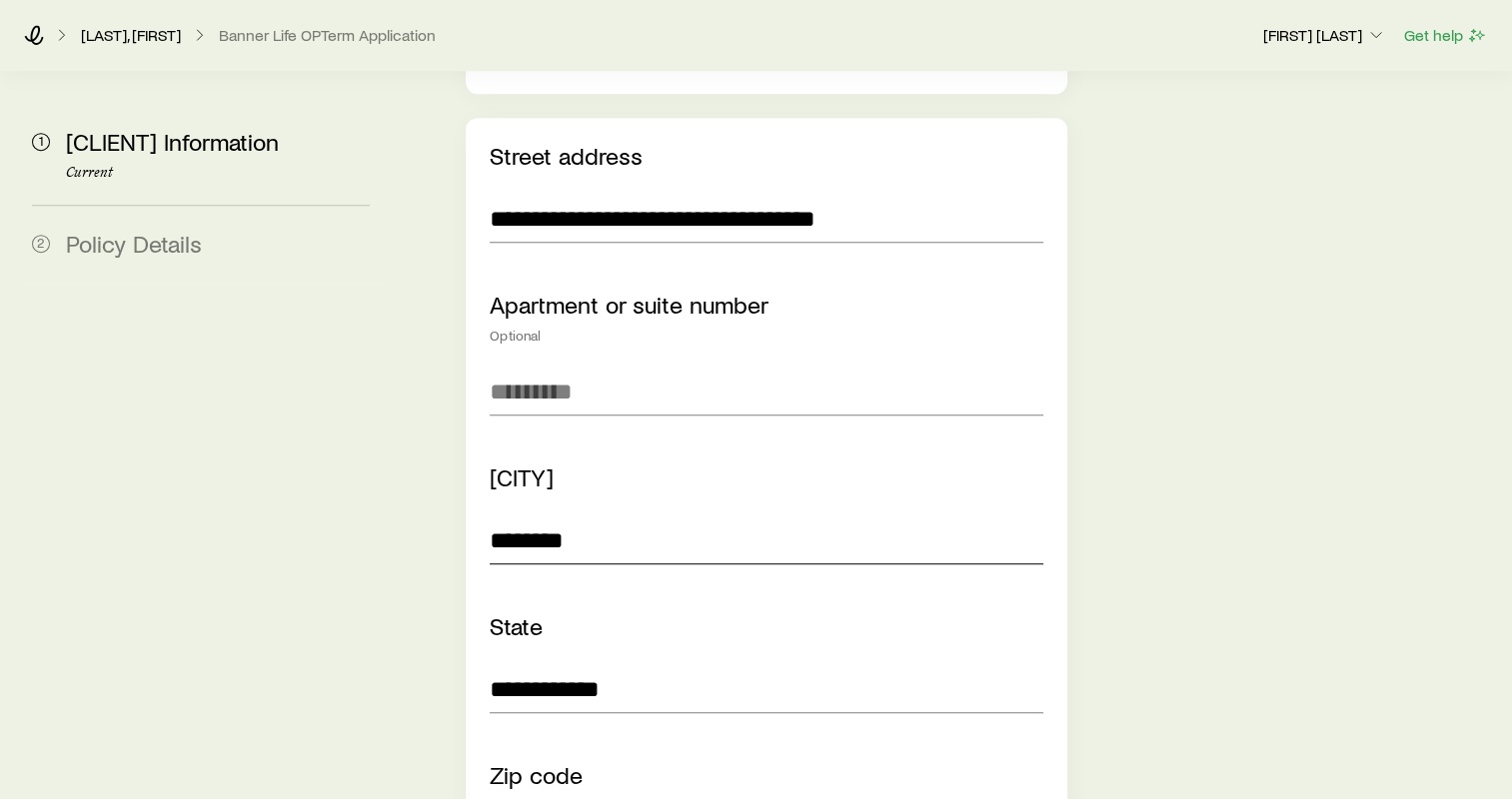 scroll, scrollTop: 1189, scrollLeft: 0, axis: vertical 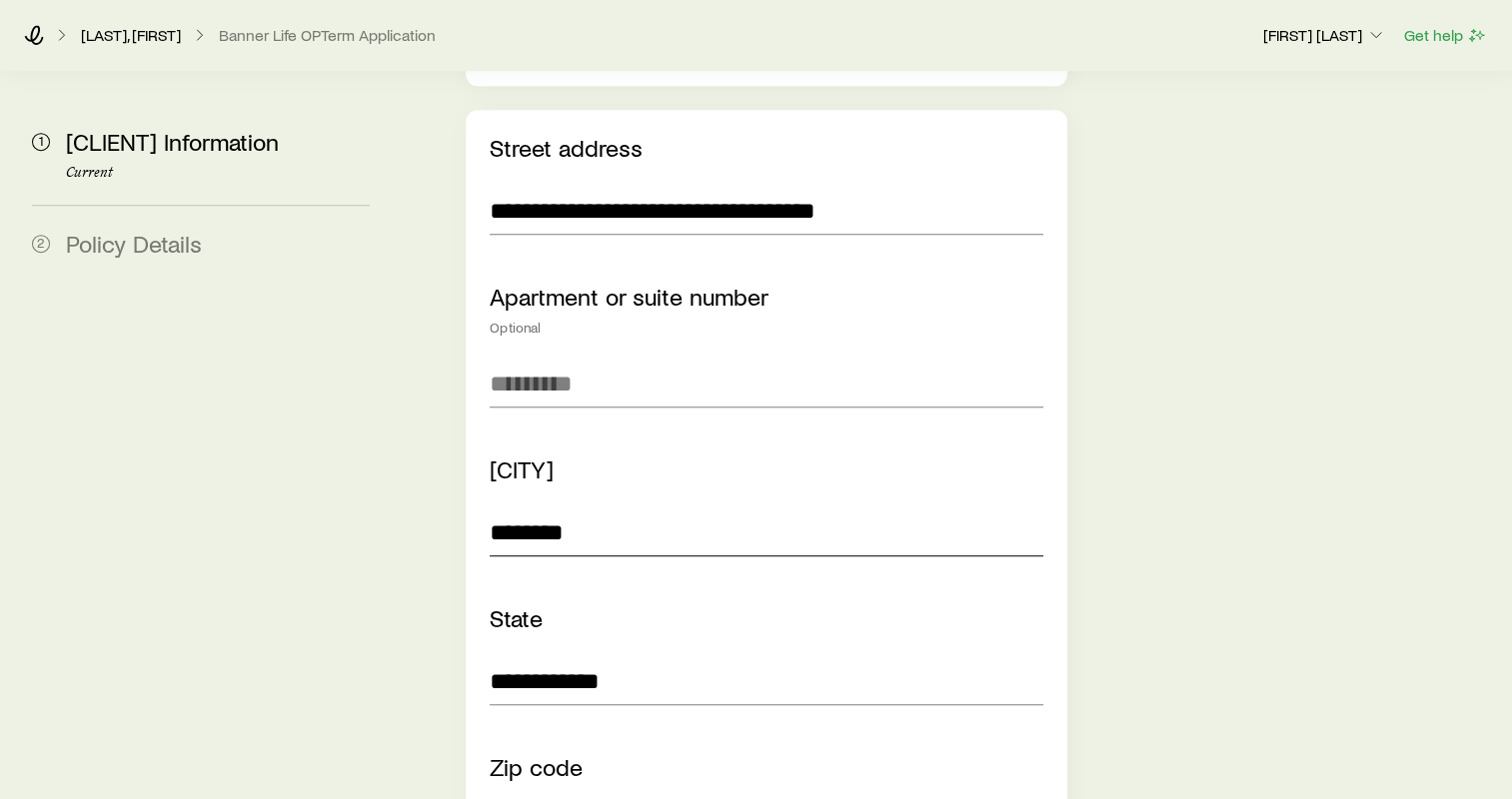 type on "********" 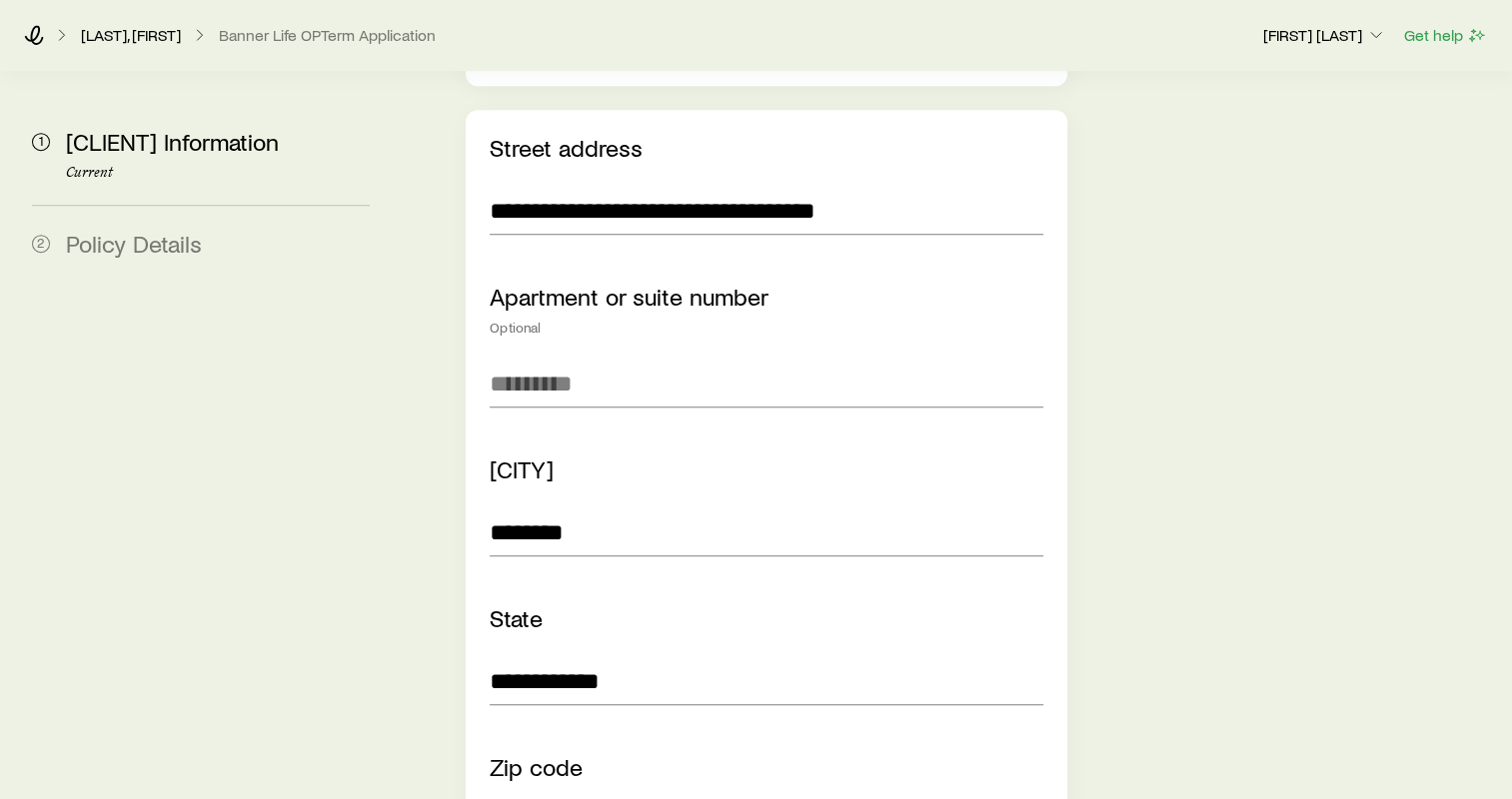 click at bounding box center [766, 830] 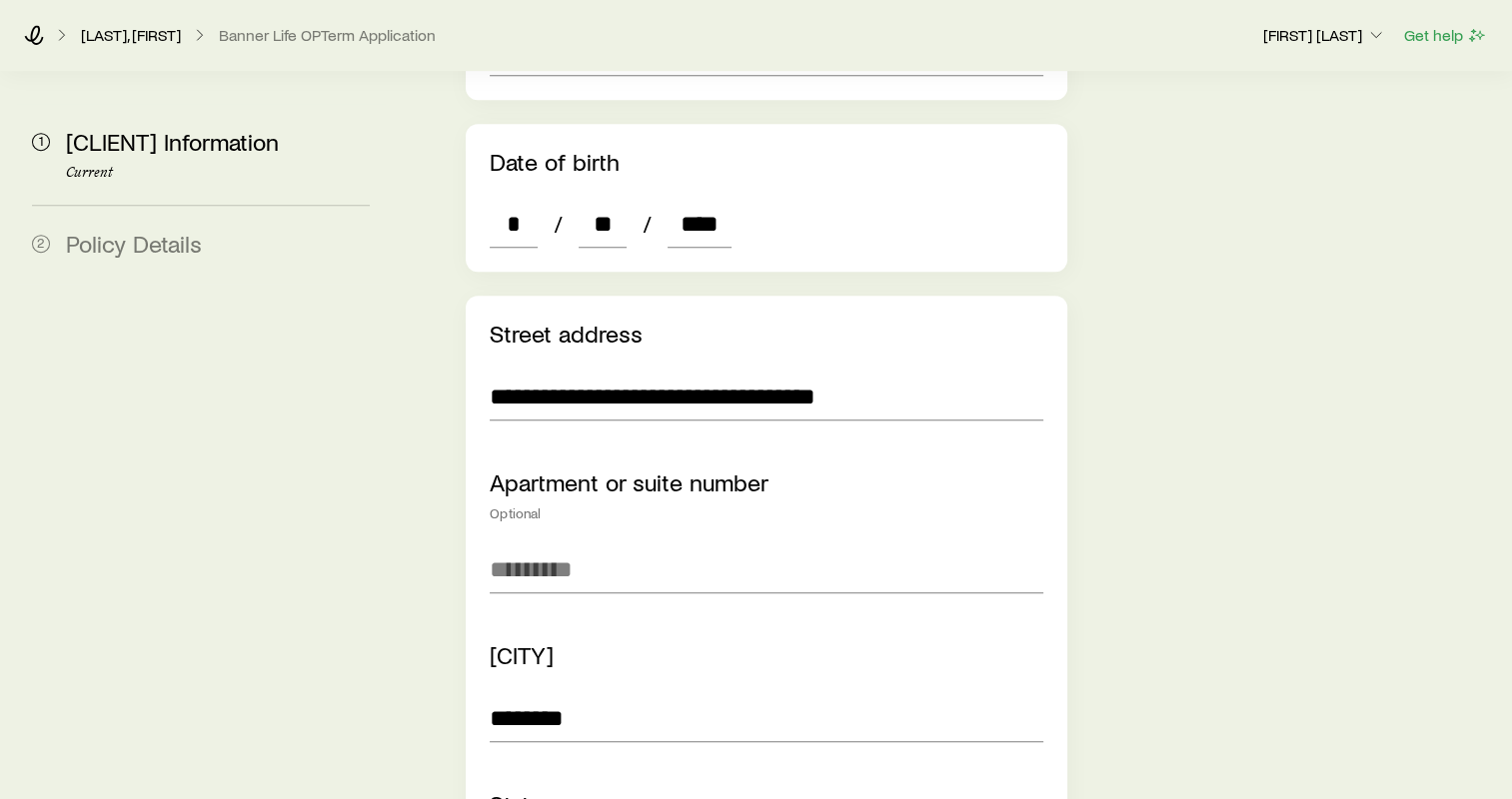 scroll, scrollTop: 1001, scrollLeft: 0, axis: vertical 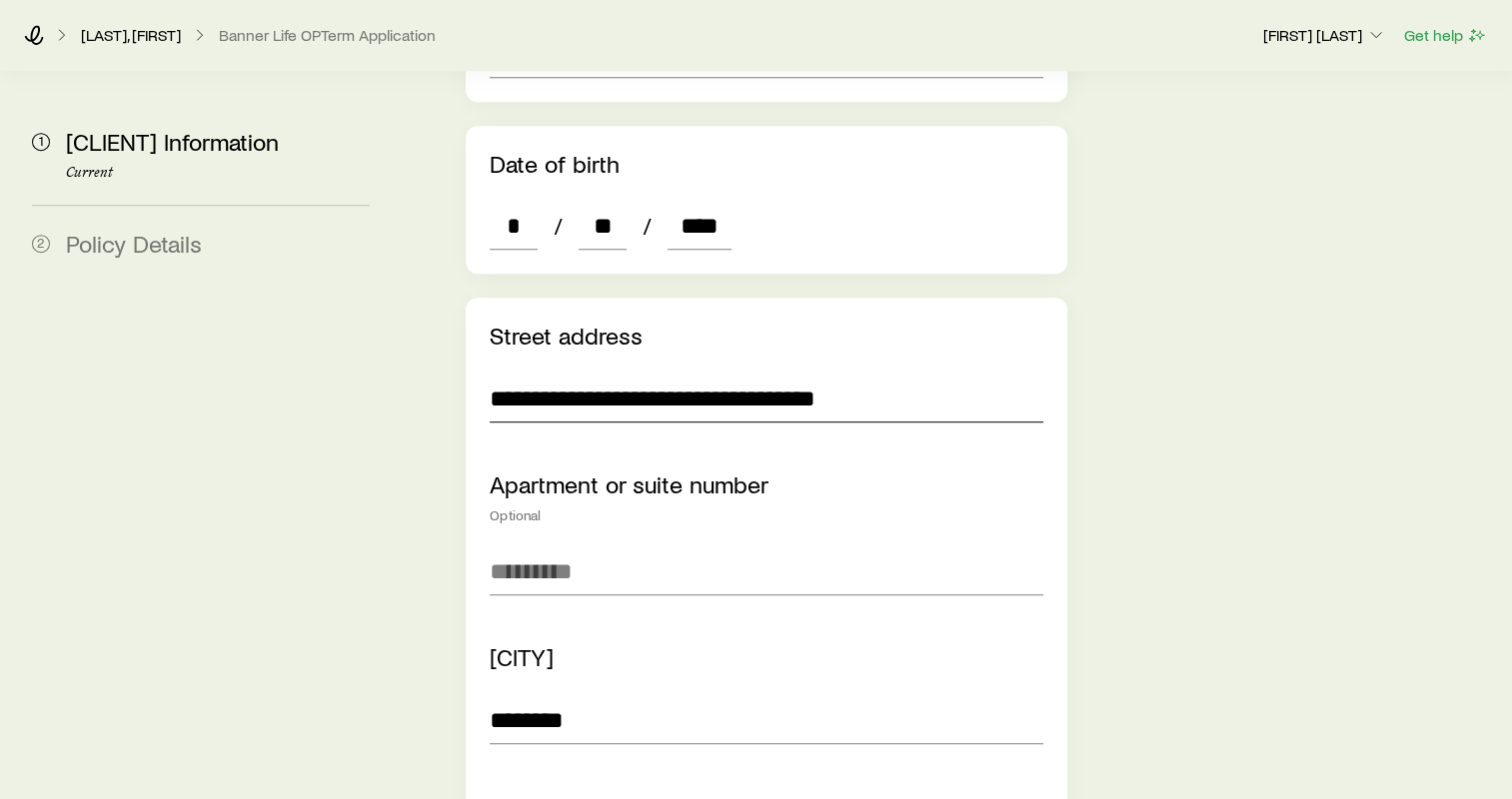 type on "*****" 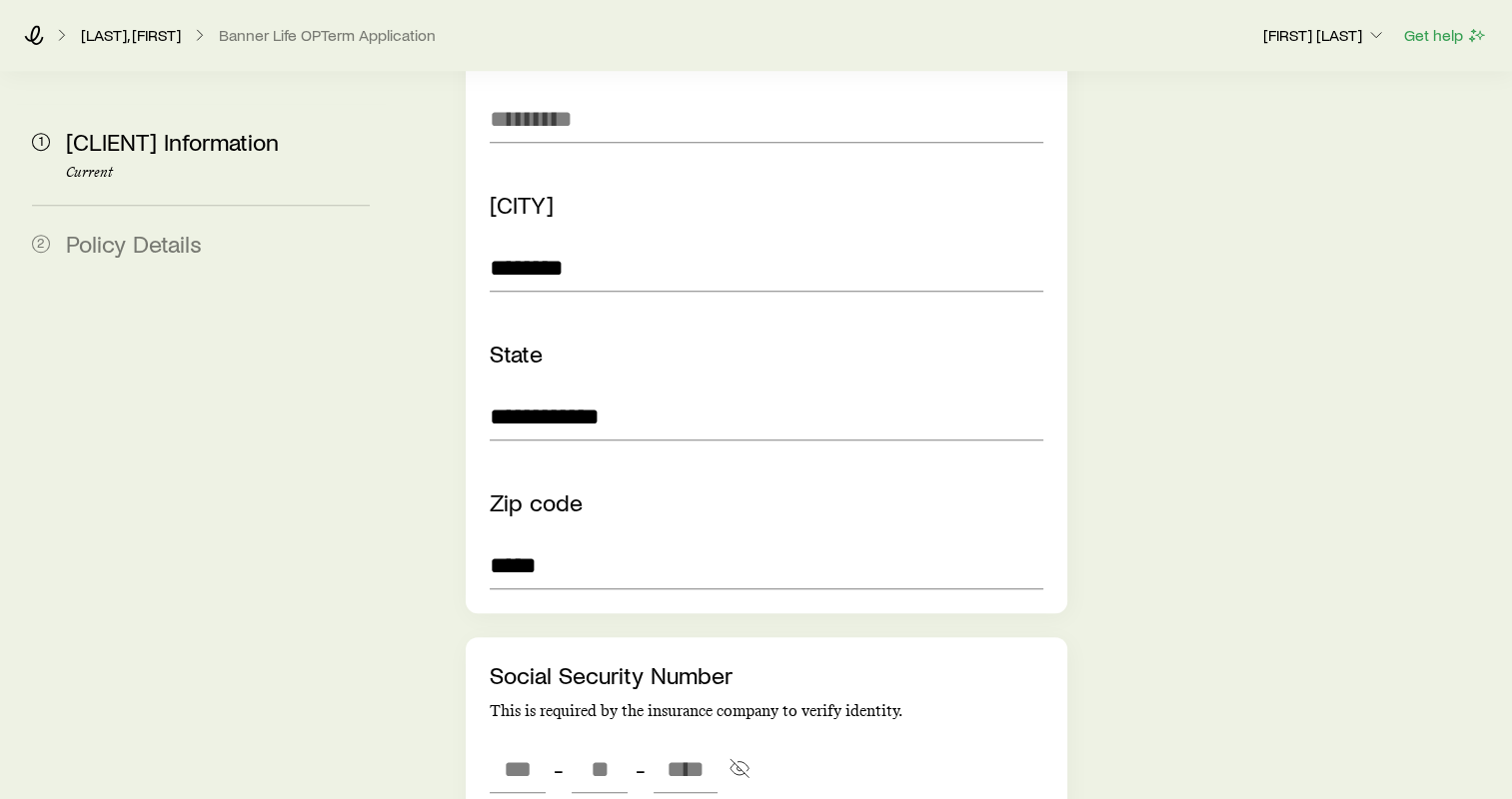 scroll, scrollTop: 1586, scrollLeft: 0, axis: vertical 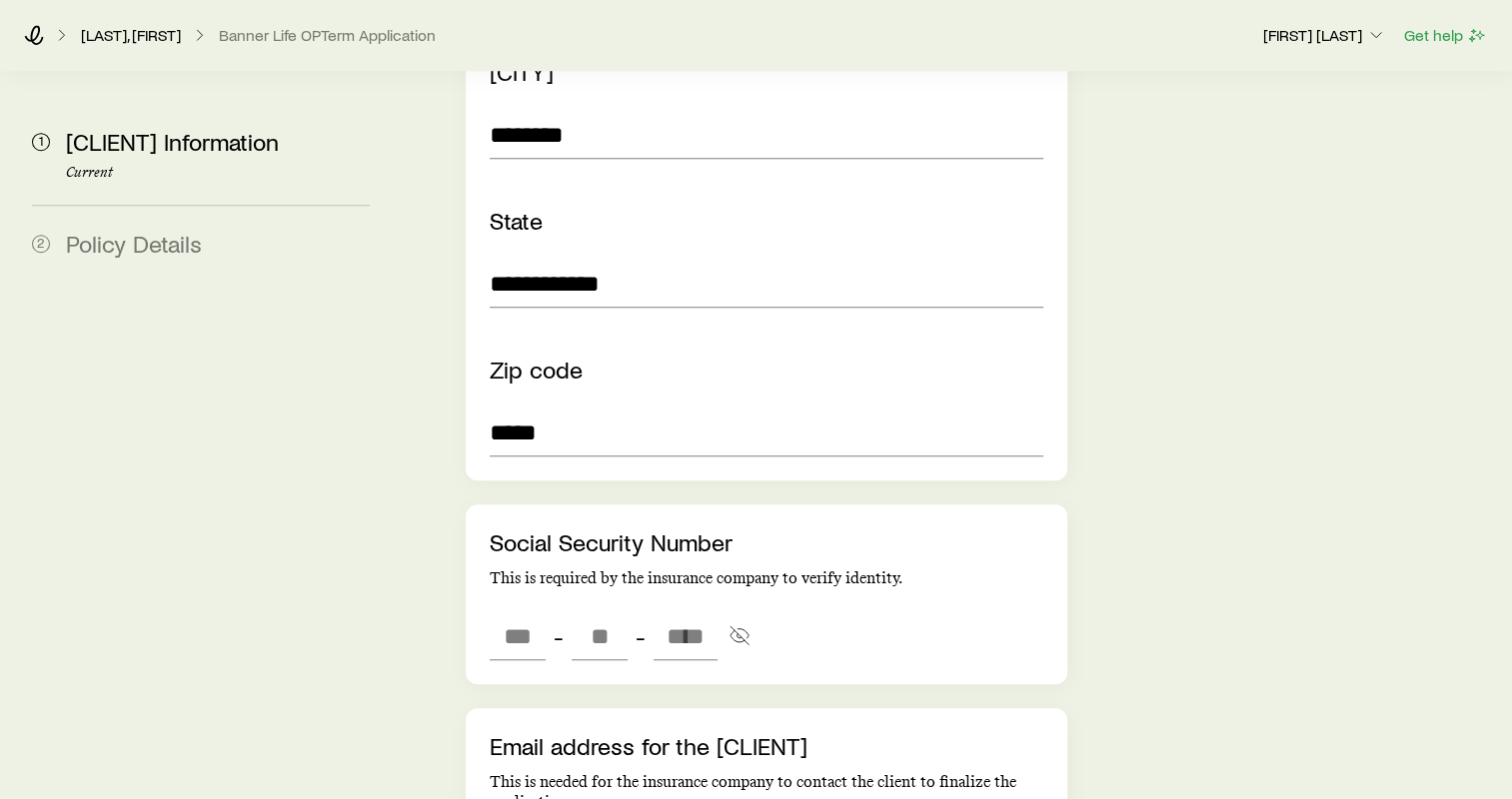 type on "**********" 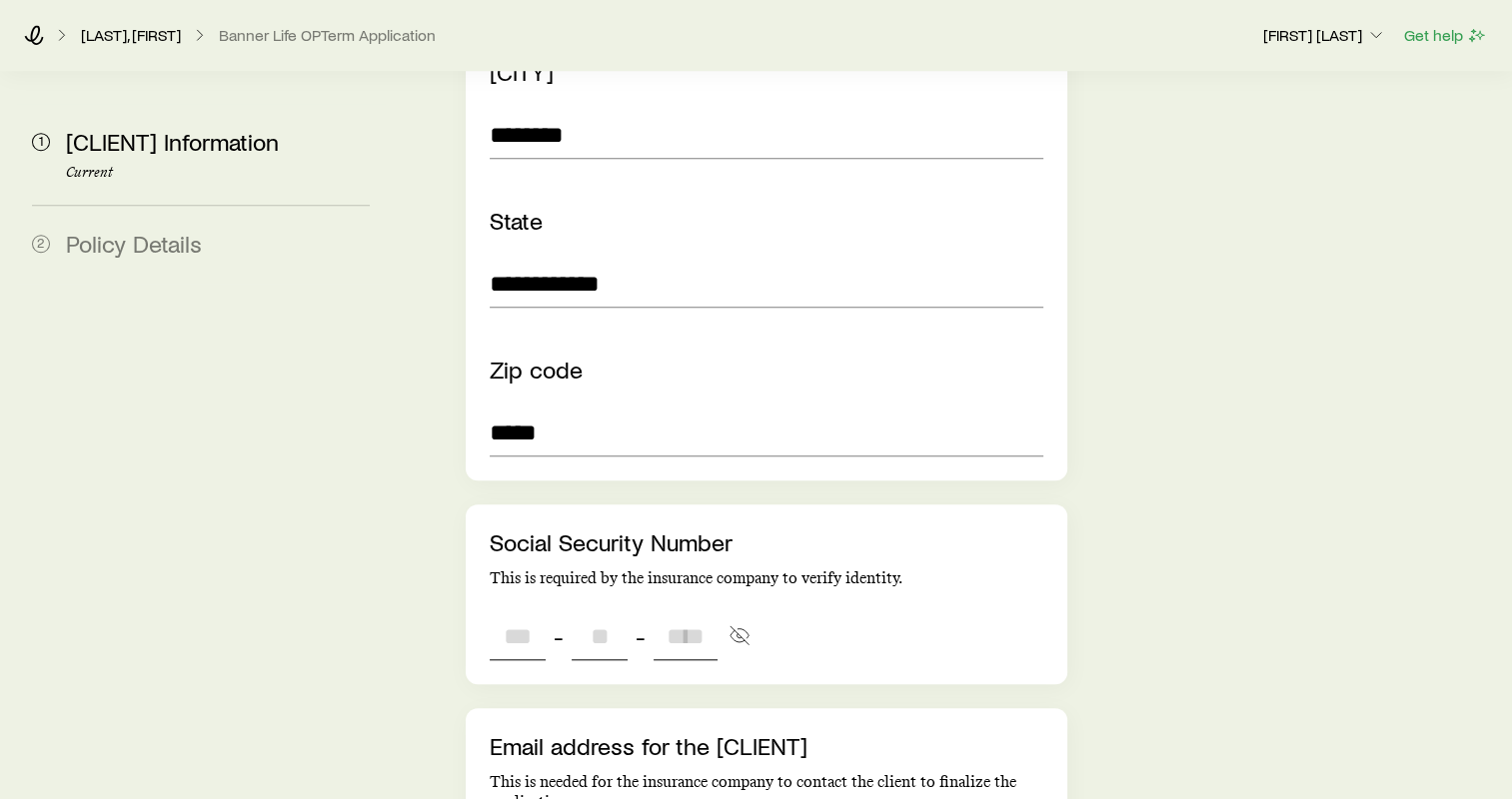 click at bounding box center (518, 636) 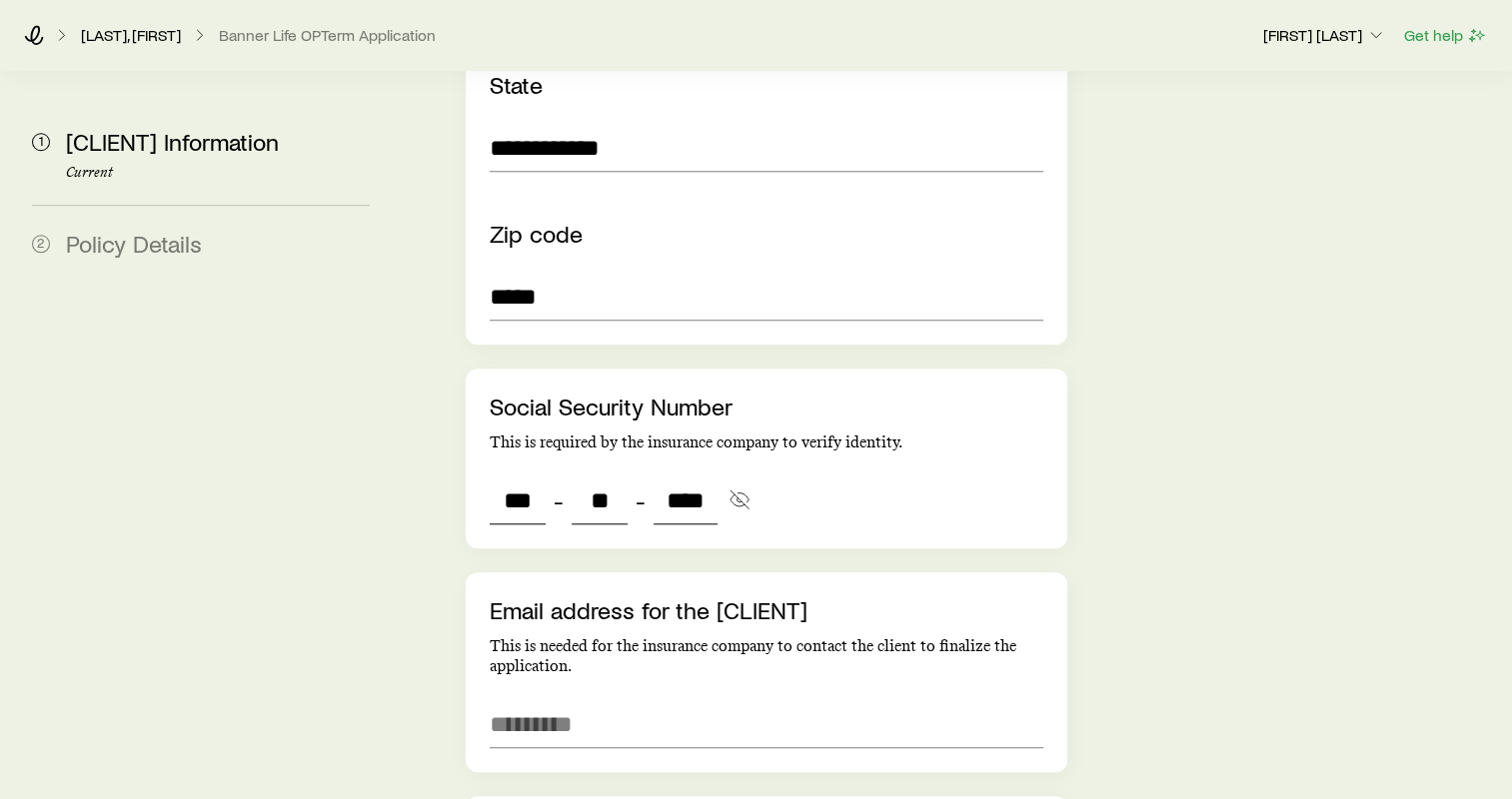 scroll, scrollTop: 1740, scrollLeft: 0, axis: vertical 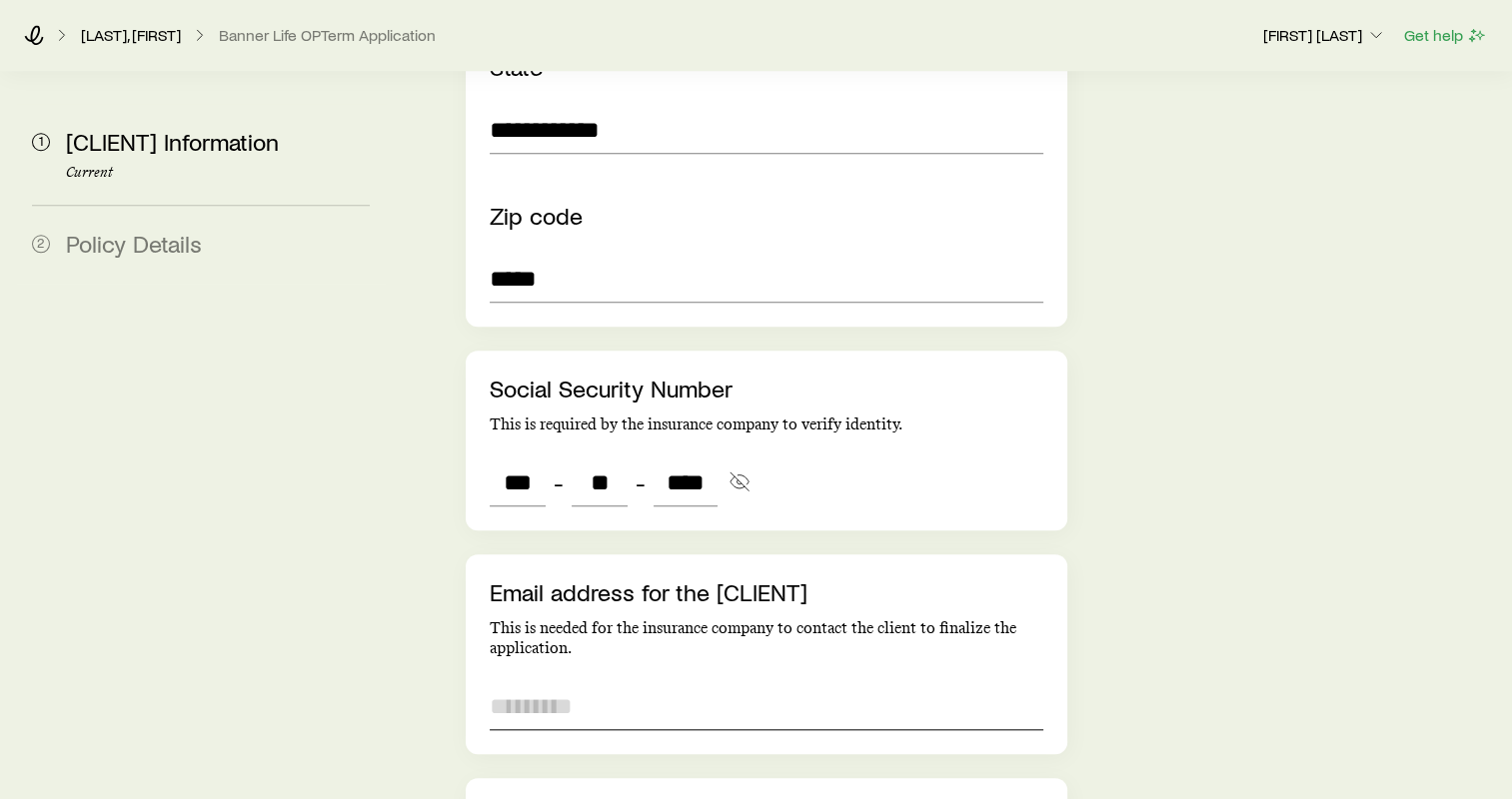 click at bounding box center [766, 706] 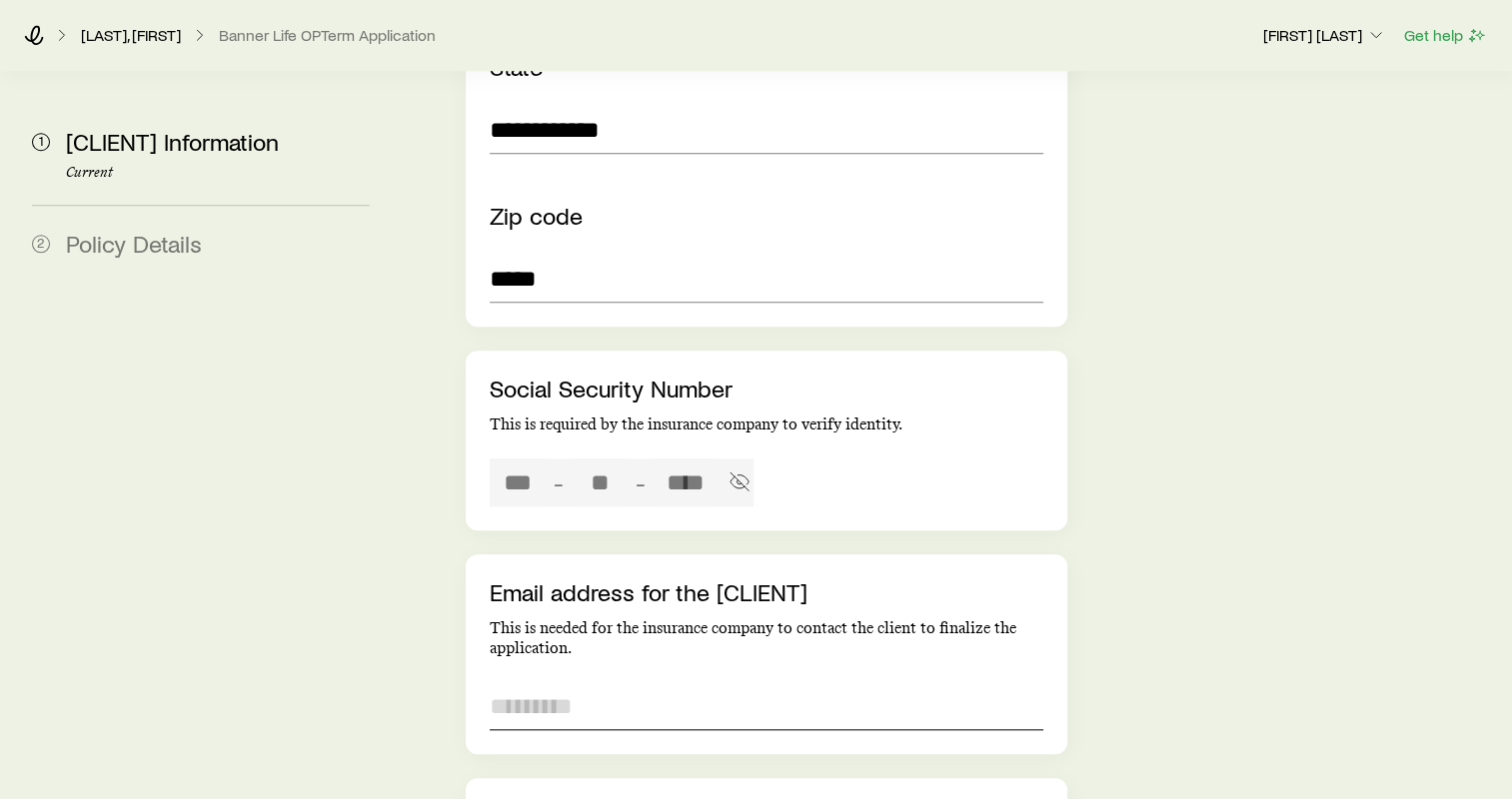 type on "***" 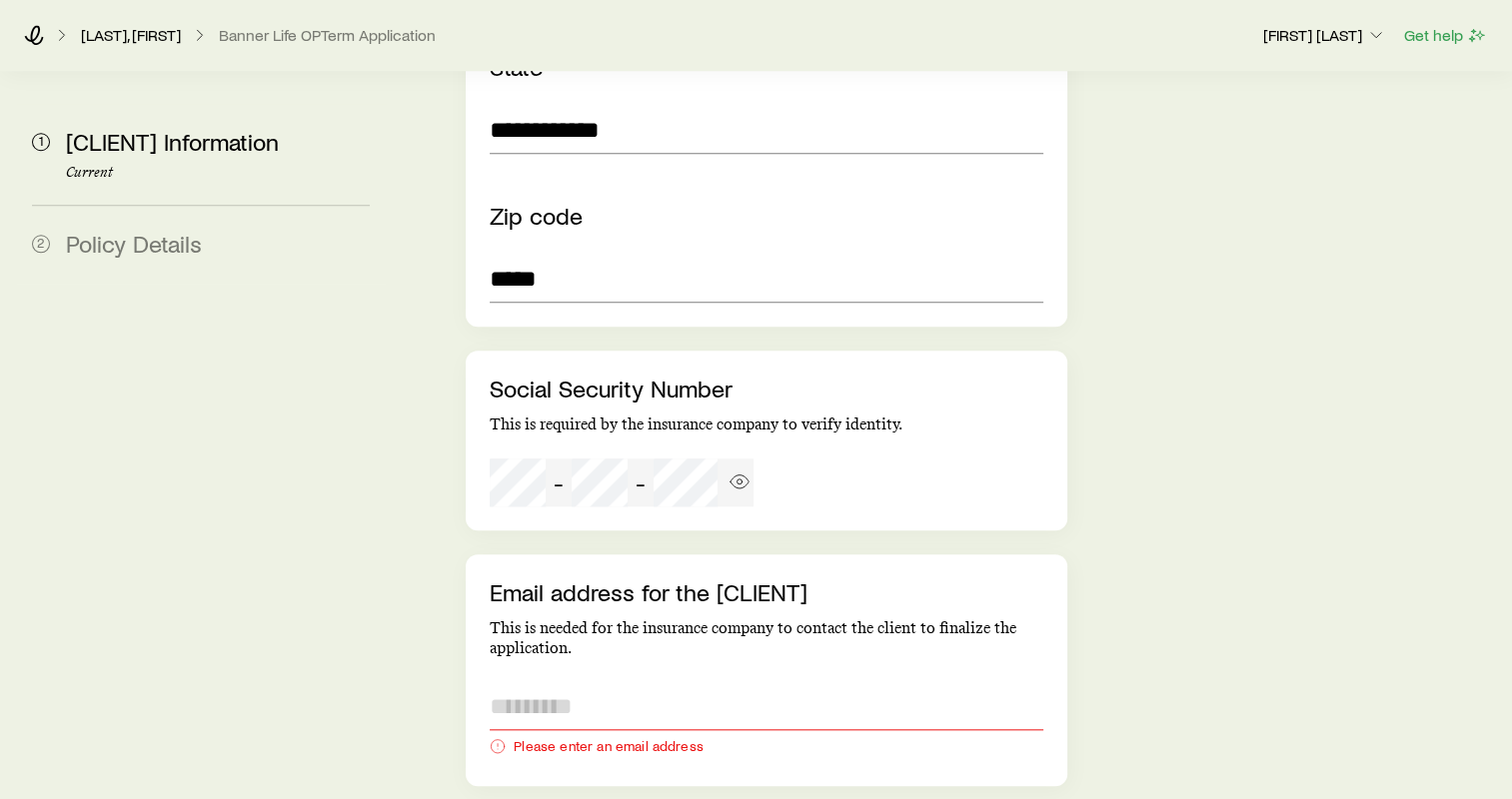 paste on "**********" 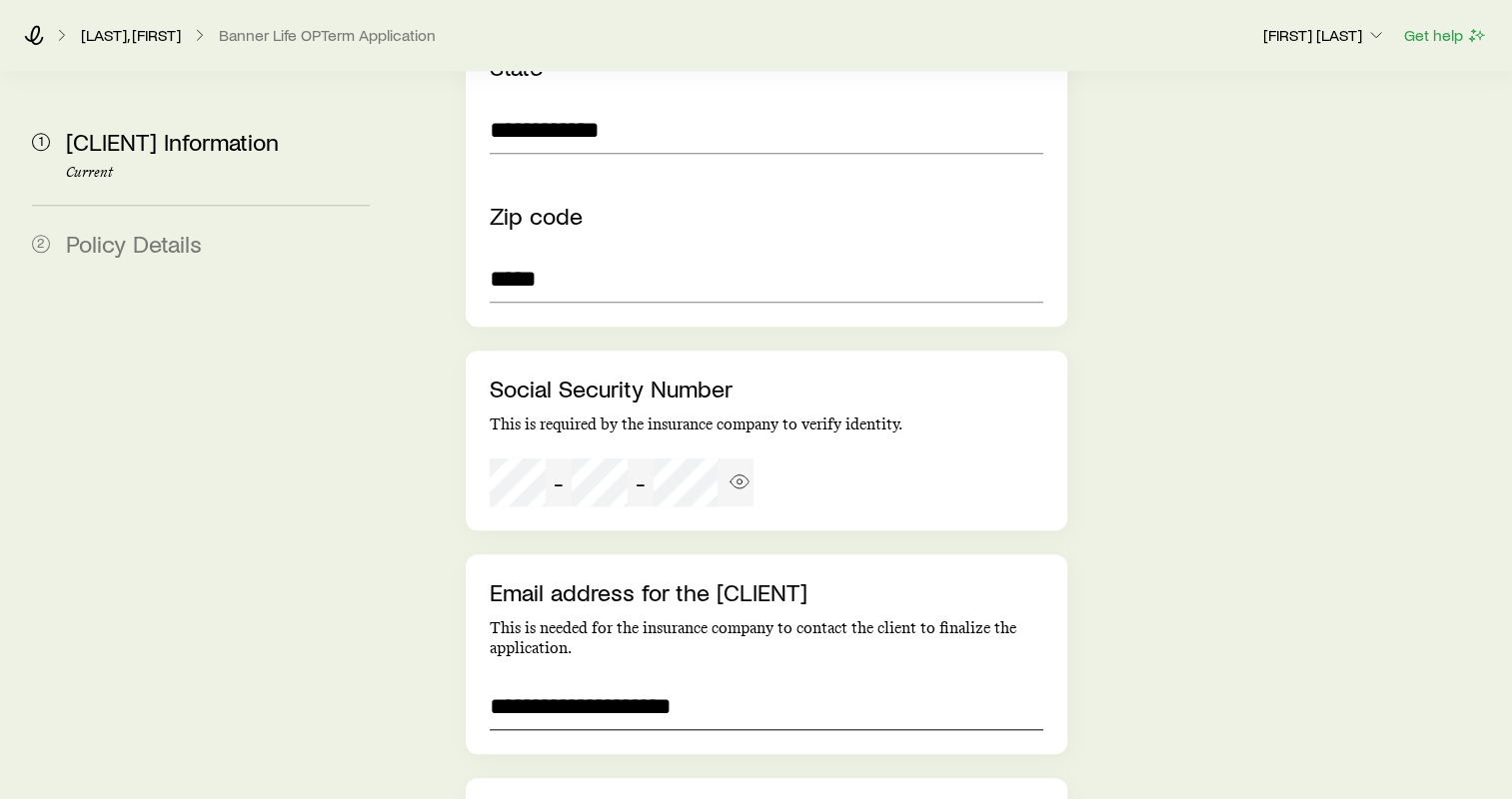 click on "**********" at bounding box center (766, 706) 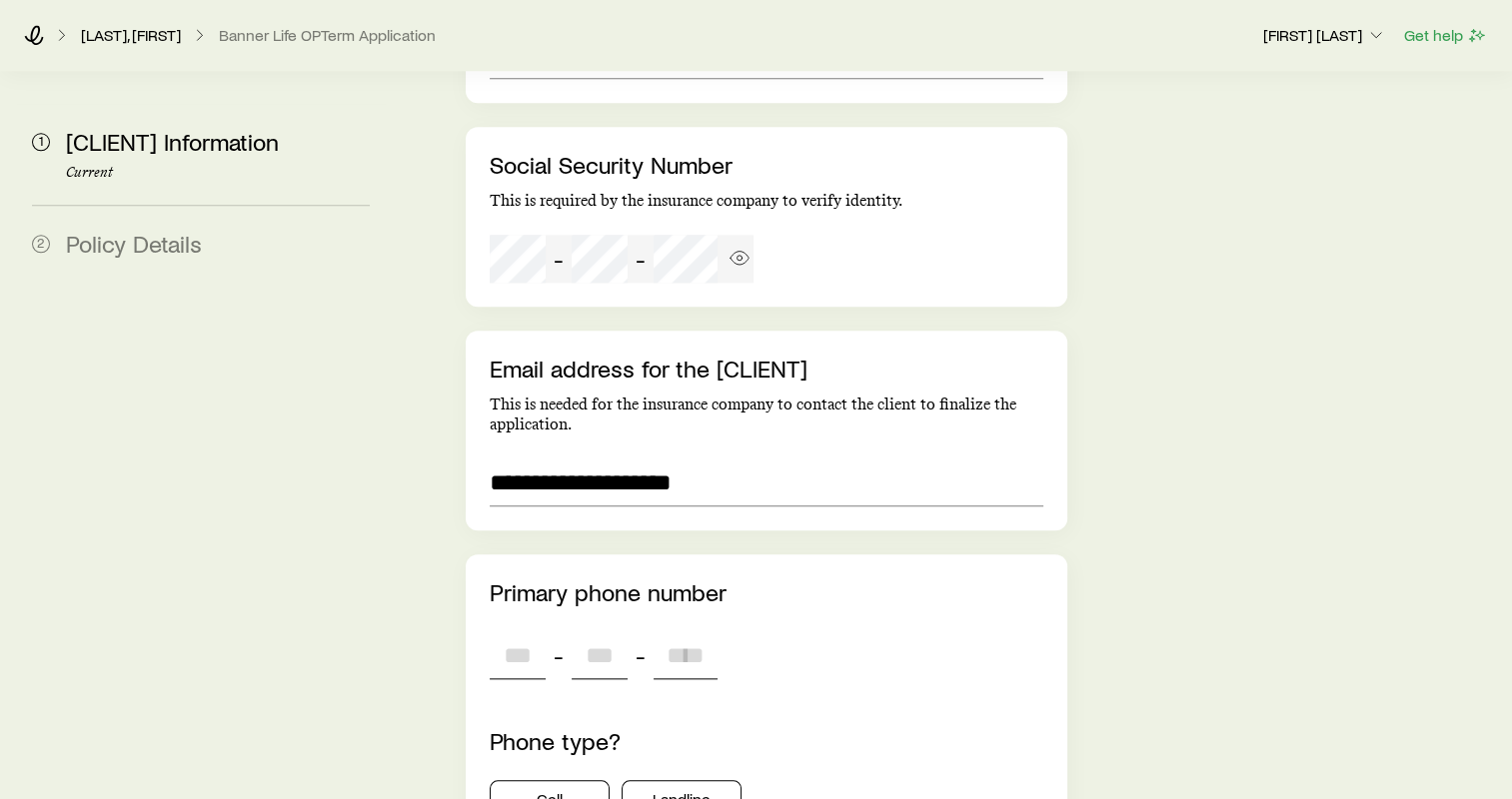 click at bounding box center (518, 655) 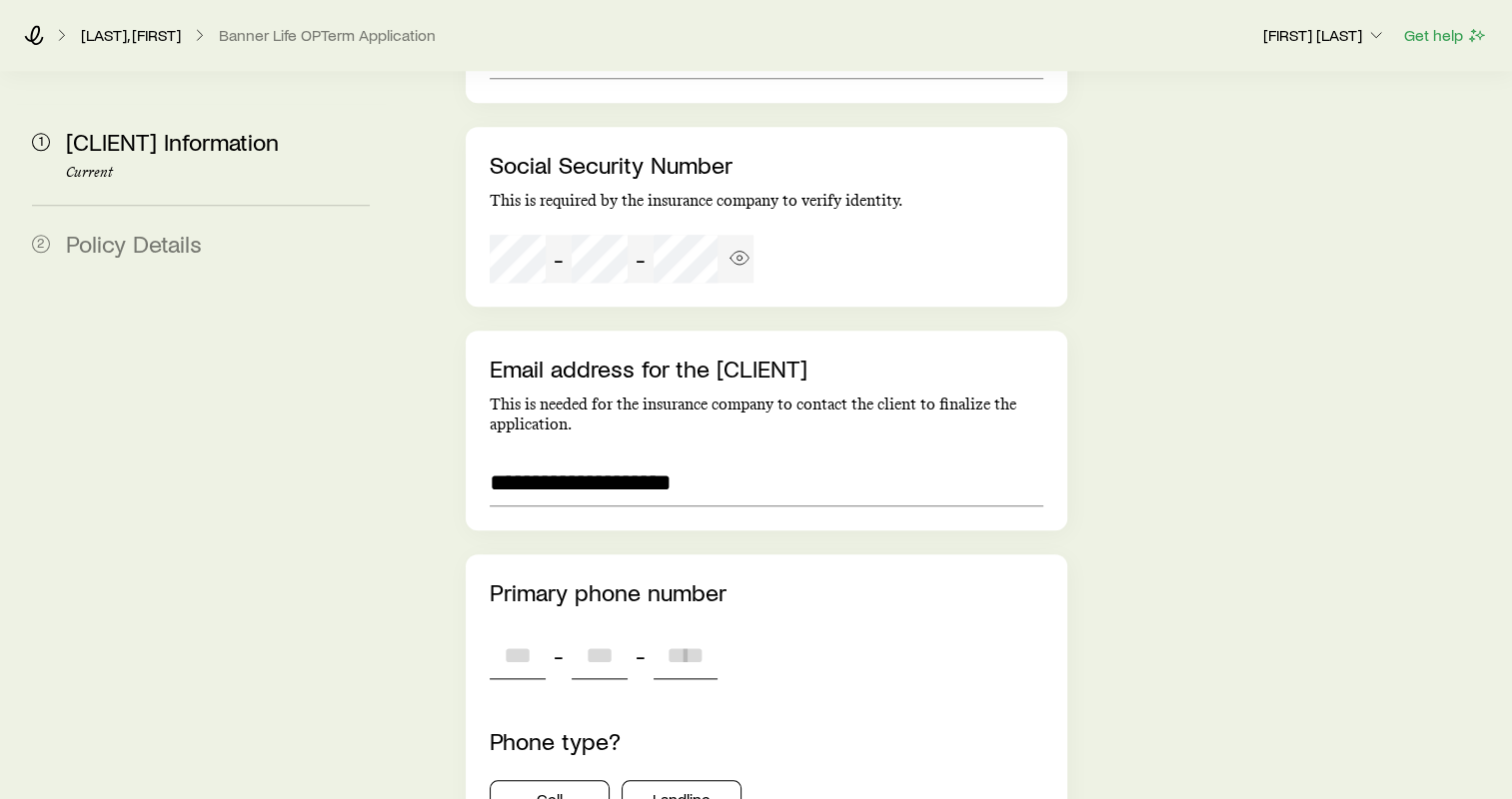 paste on "****" 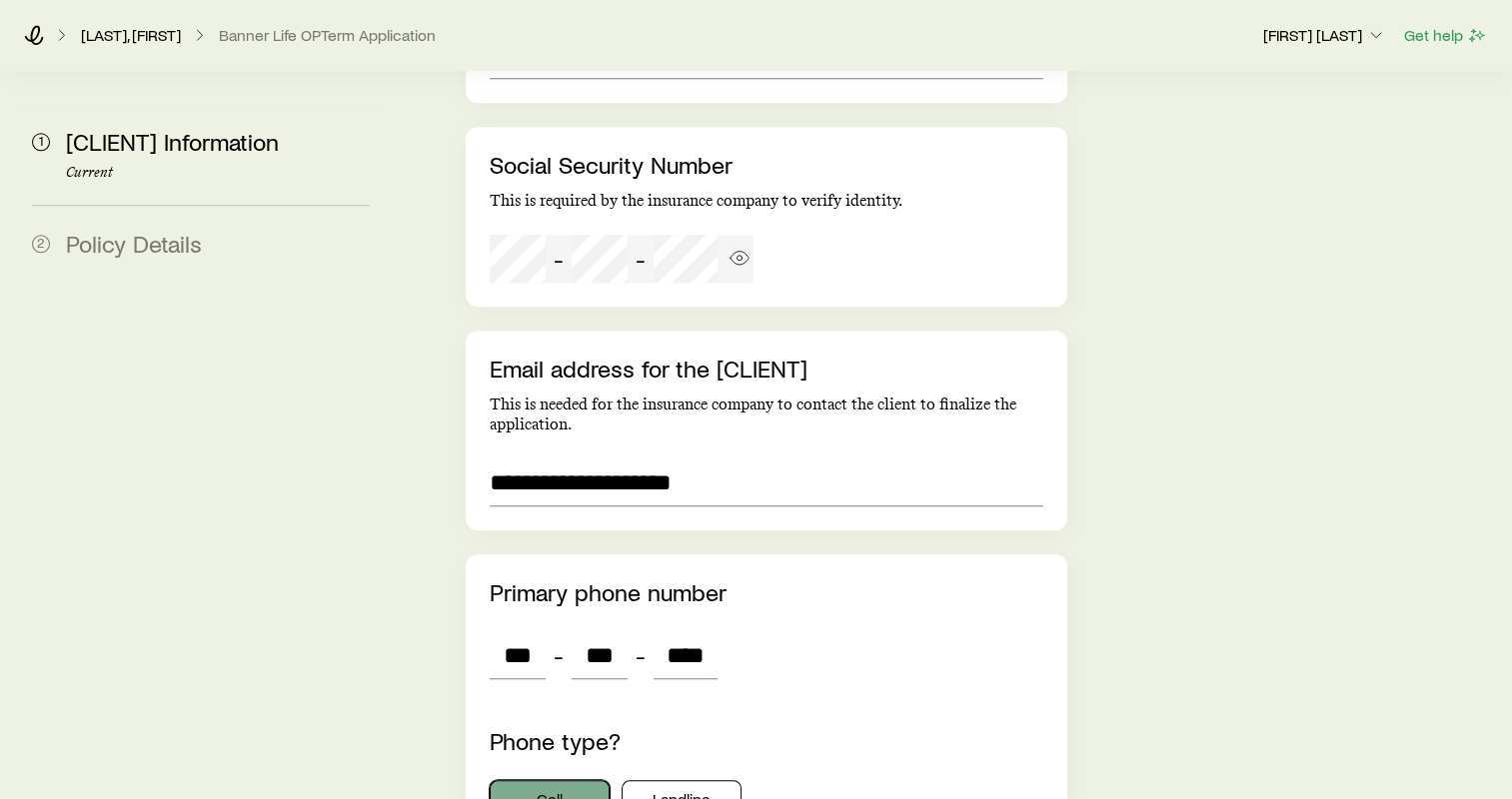 click on "Cell" at bounding box center (550, 800) 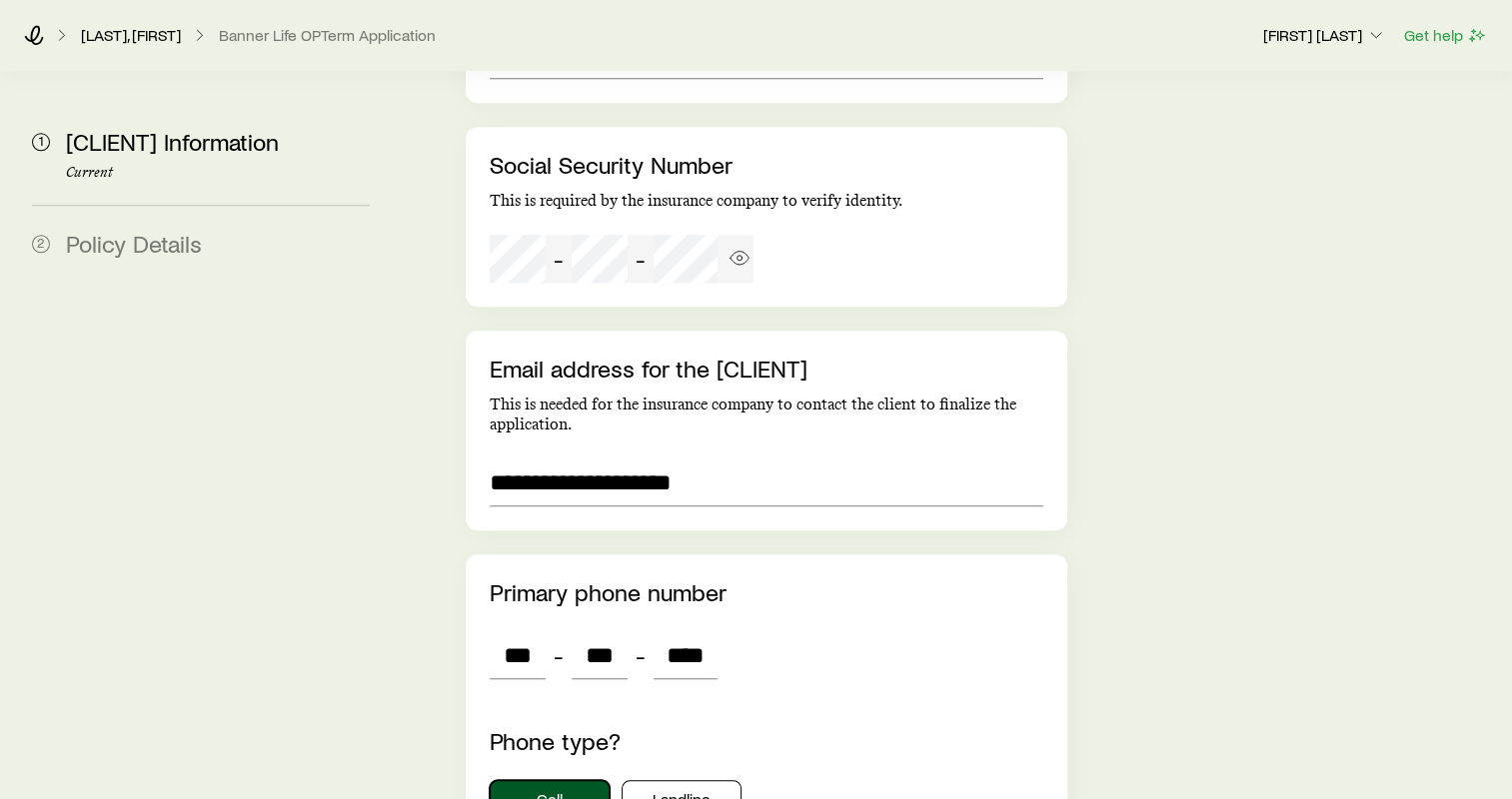 scroll, scrollTop: 2134, scrollLeft: 0, axis: vertical 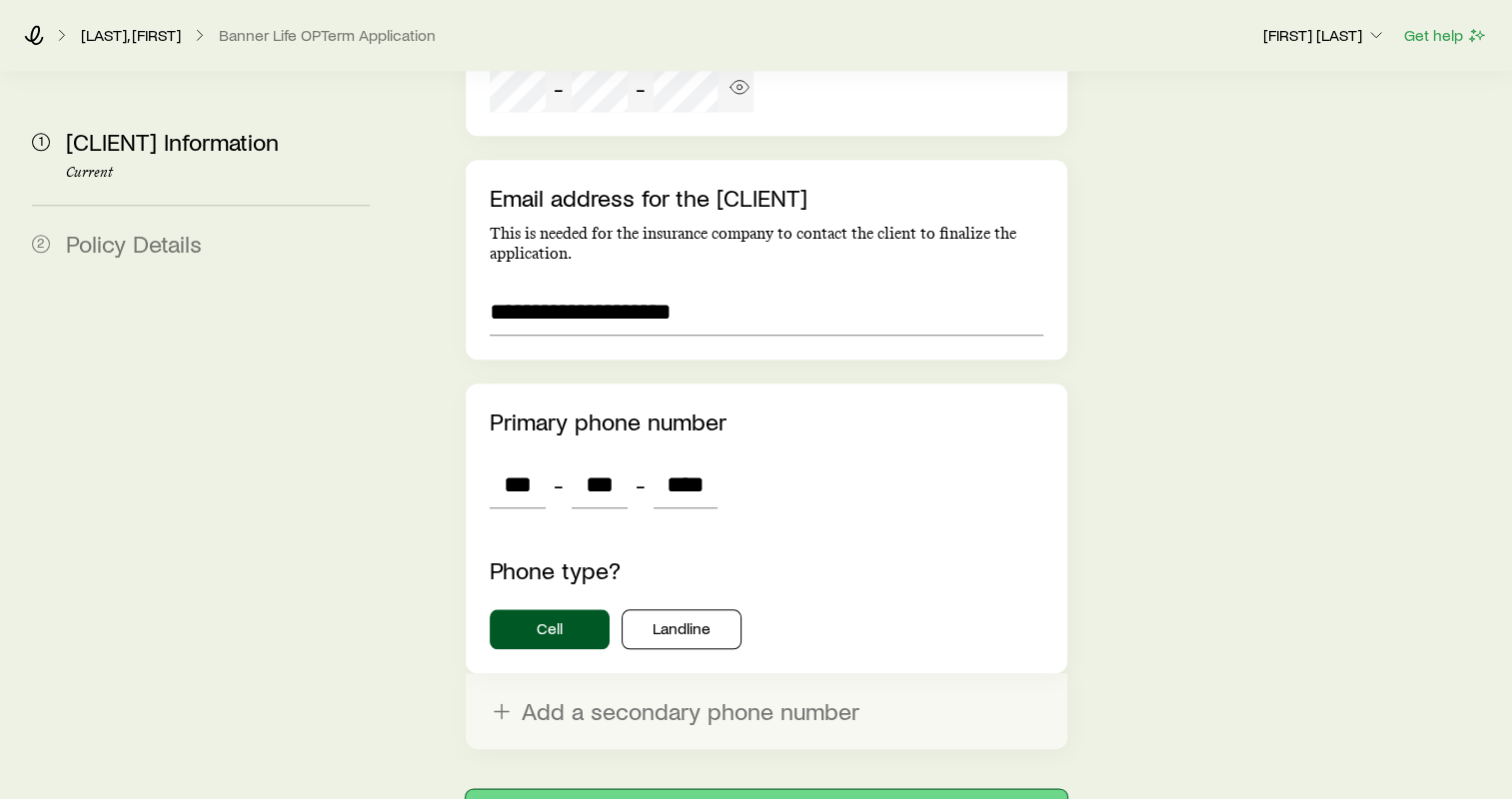 click on "Next: Policy Details" at bounding box center [766, 813] 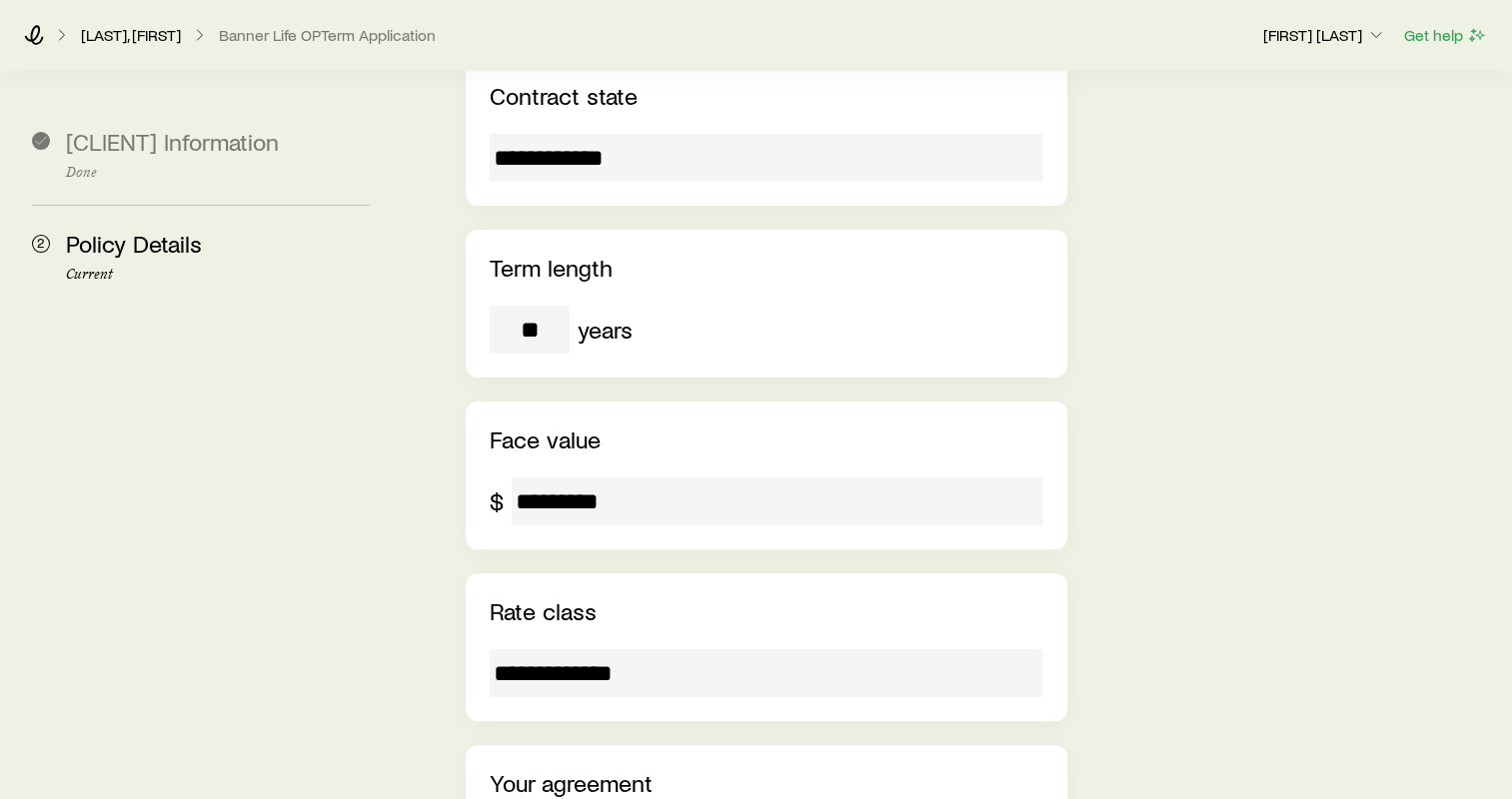 scroll, scrollTop: 538, scrollLeft: 0, axis: vertical 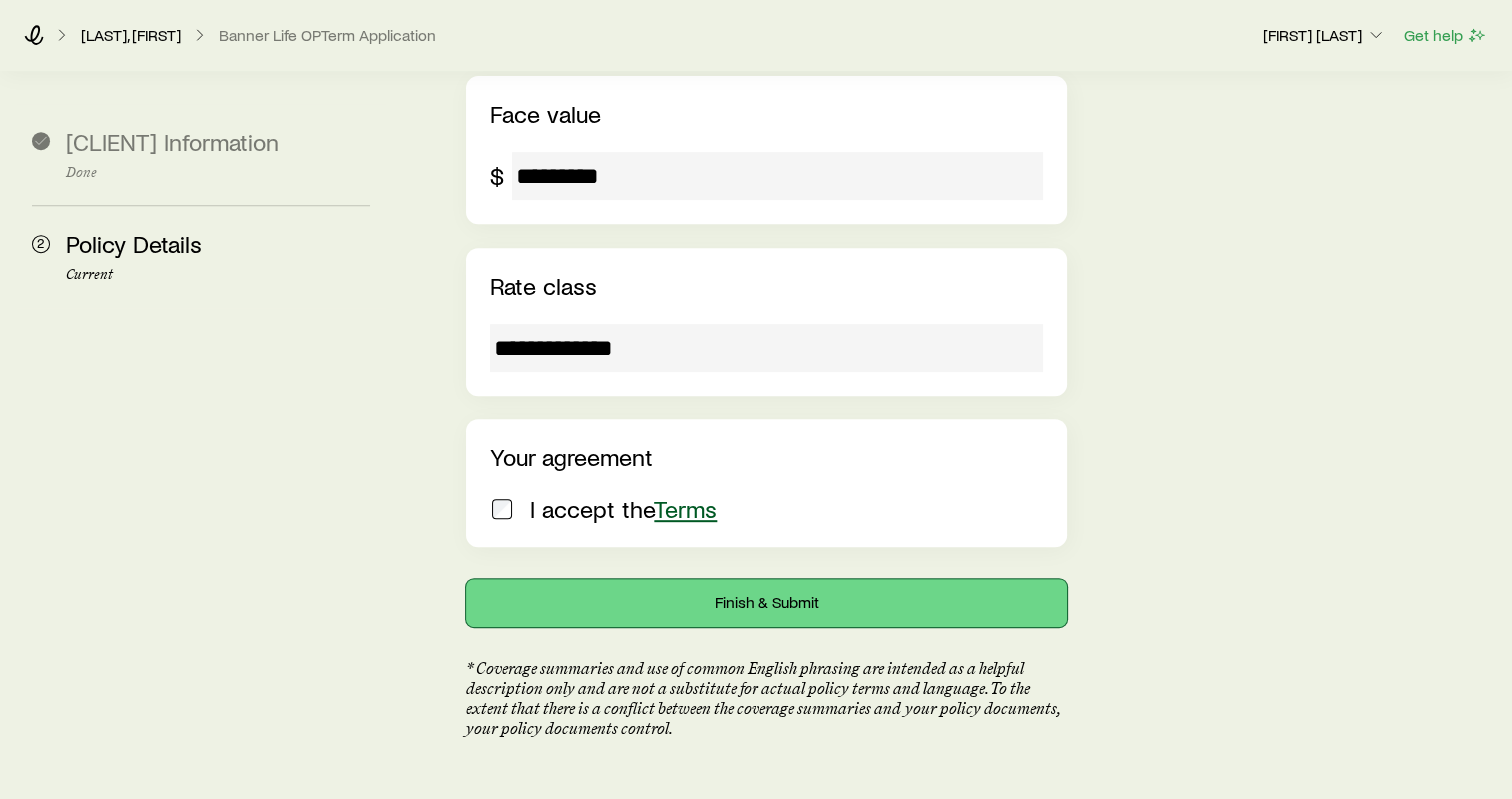 click on "Finish & Submit" at bounding box center (766, 603) 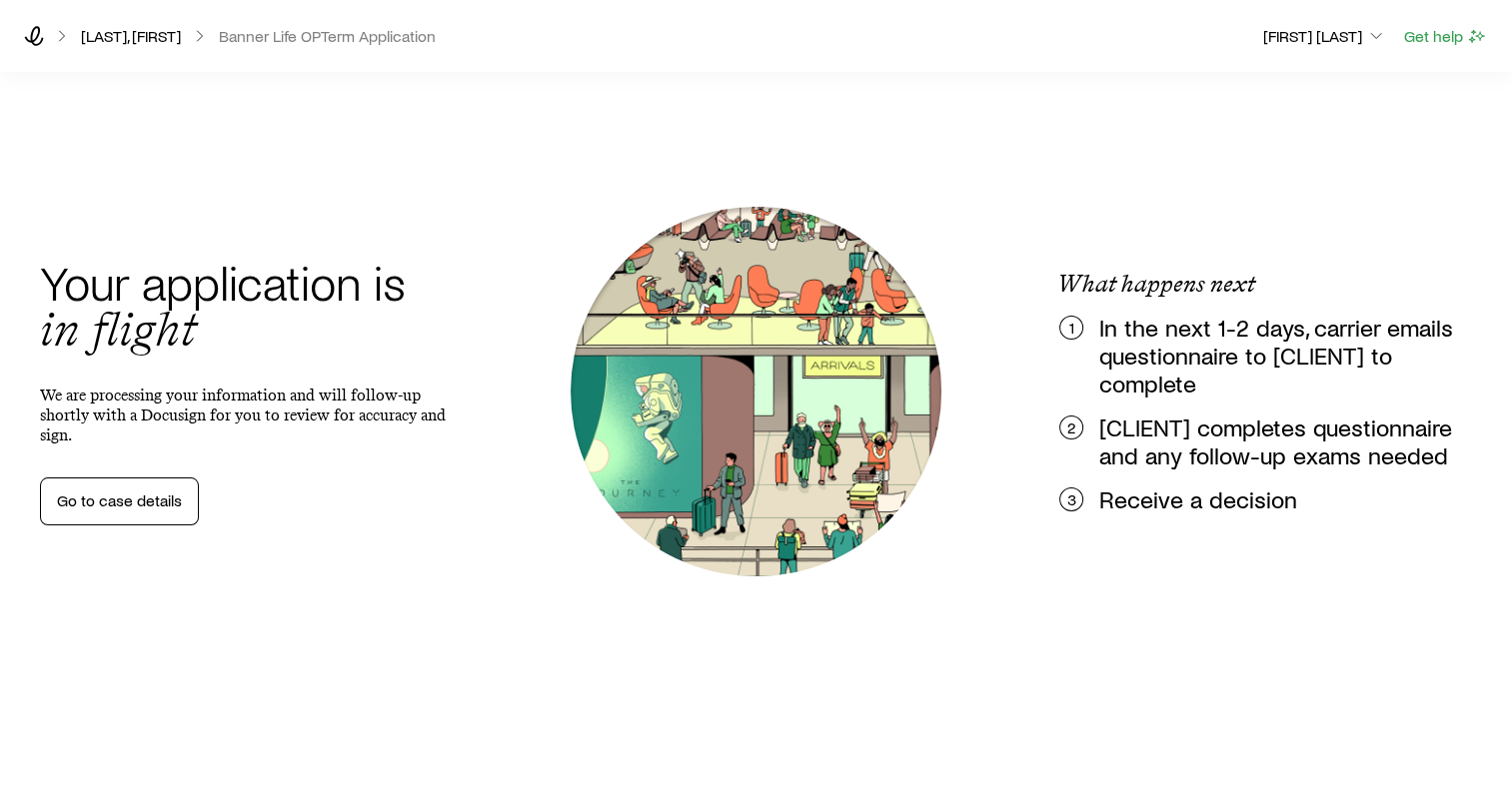 scroll, scrollTop: 0, scrollLeft: 0, axis: both 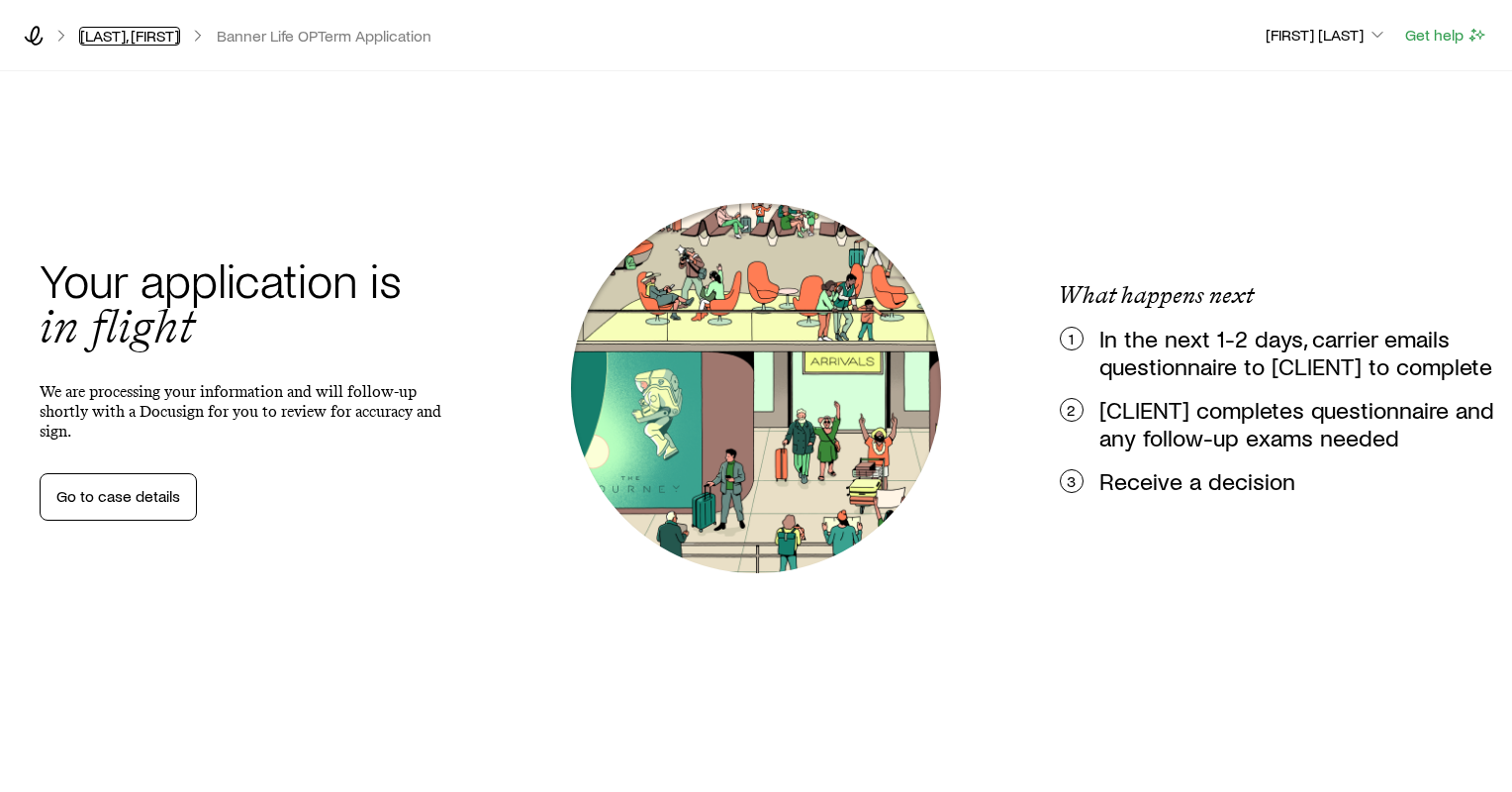 click on "[LAST], [FIRST]" at bounding box center [130, 36] 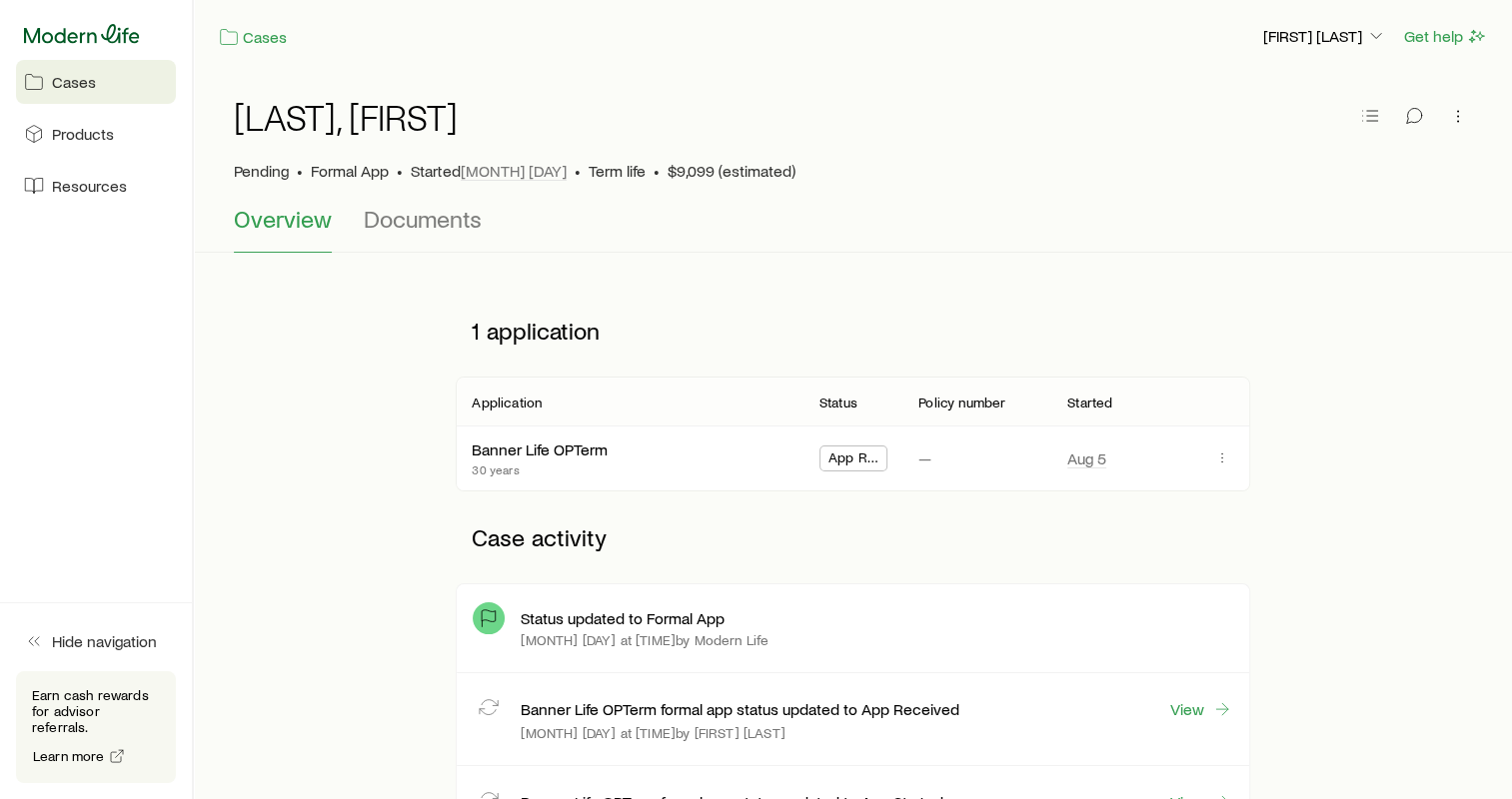 click 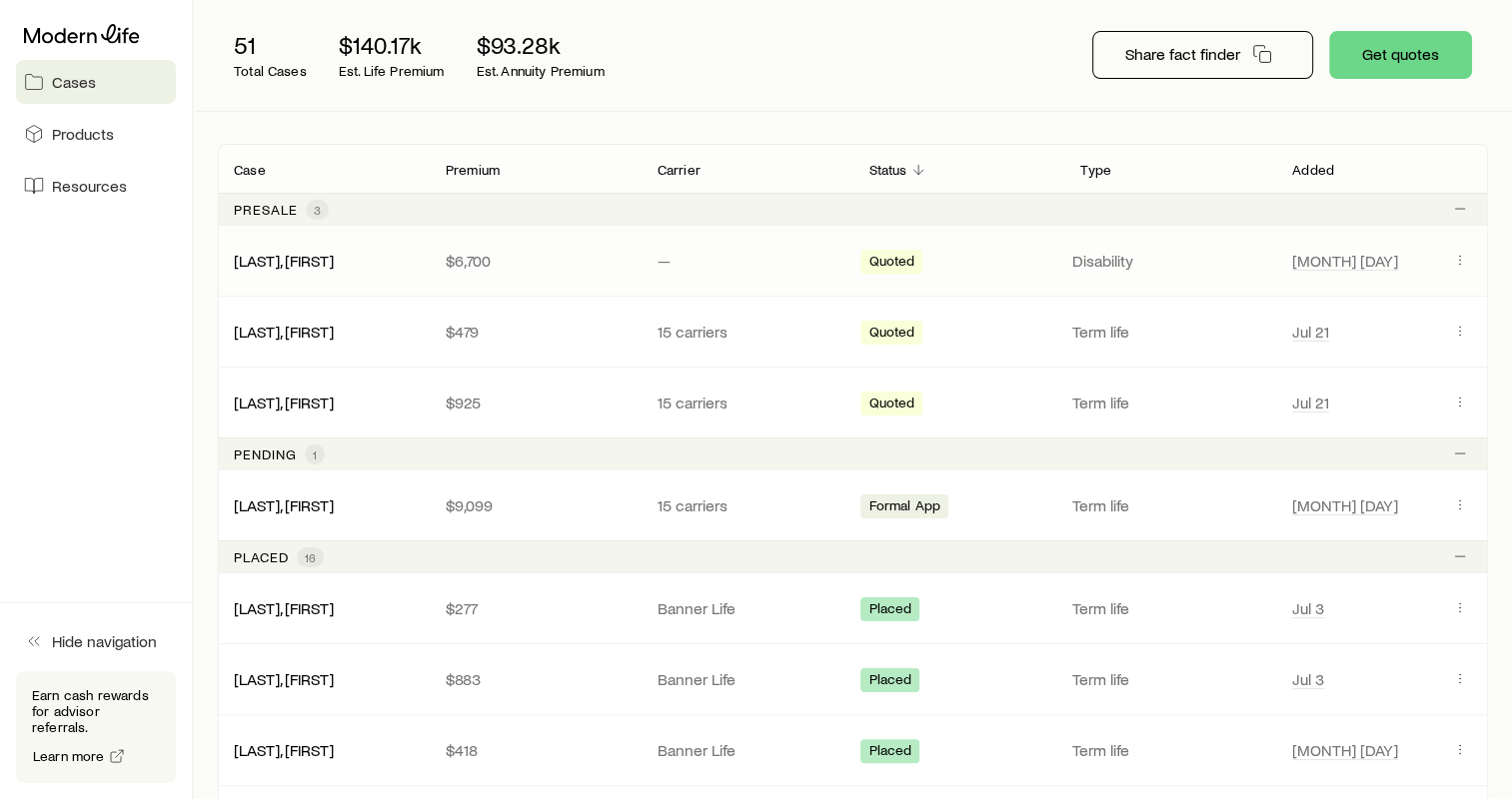 scroll, scrollTop: 235, scrollLeft: 0, axis: vertical 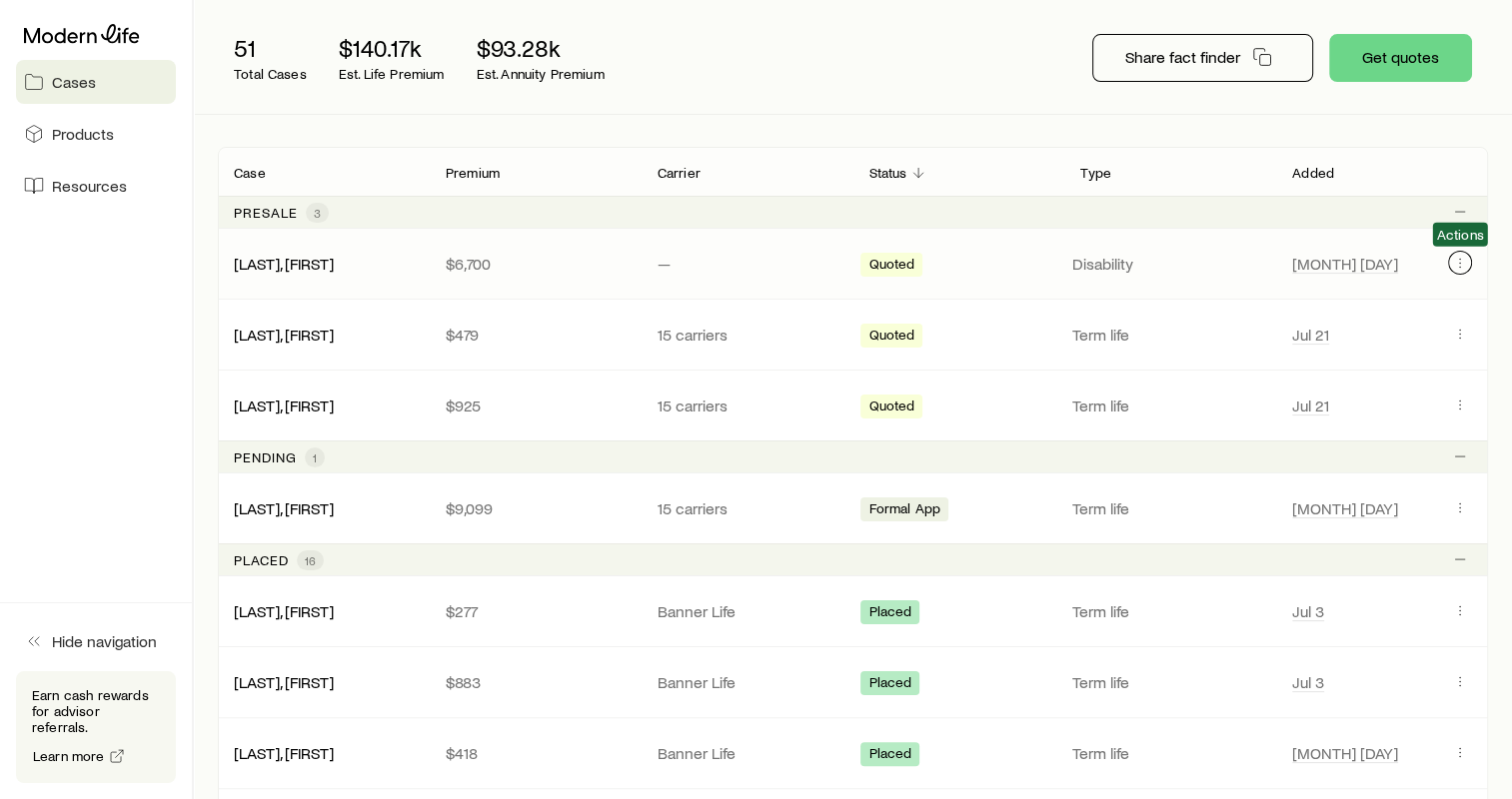 click 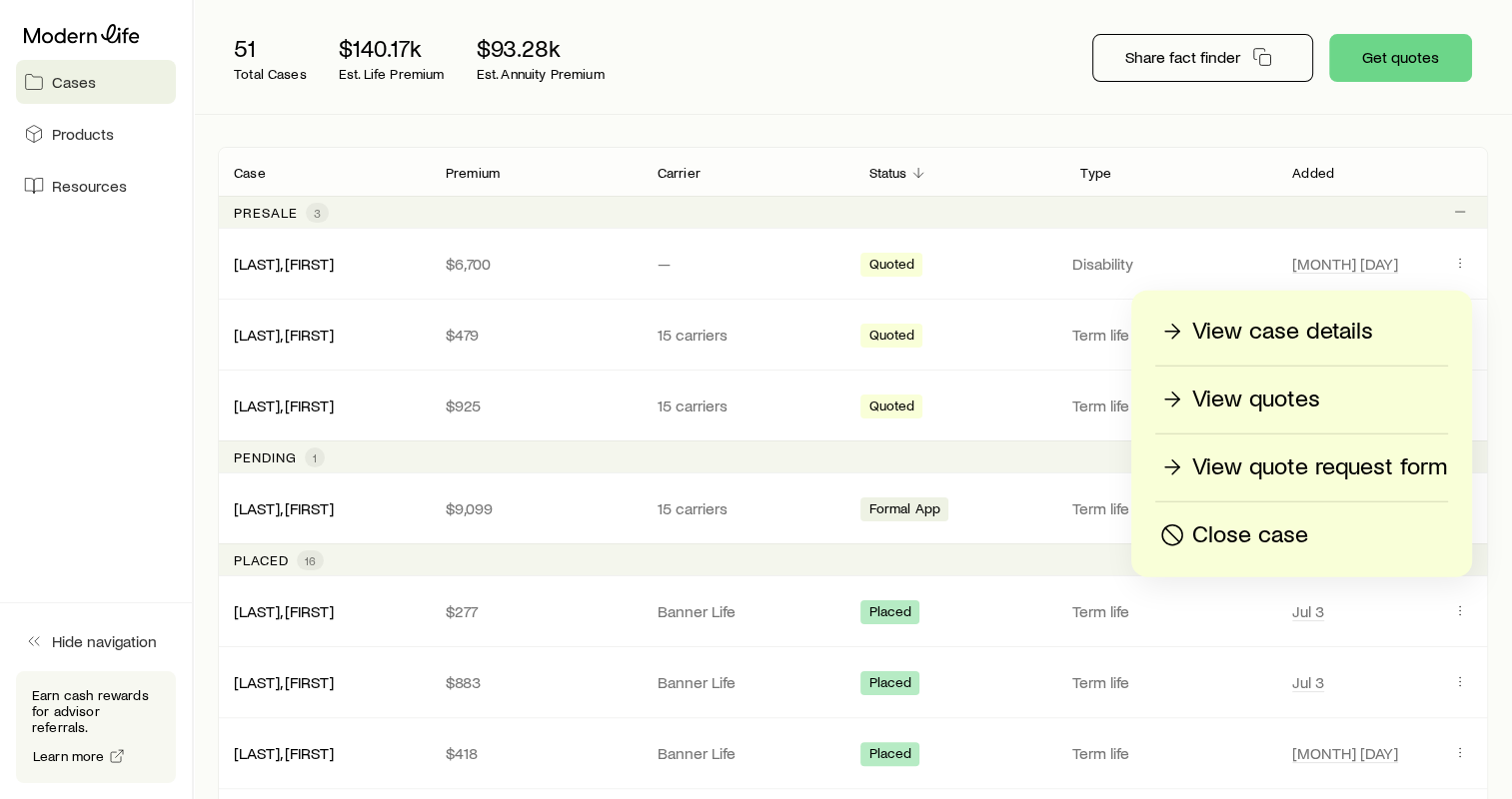 click on "51 Total Cases $140.17k Est. Life Premium $93.28k Est. Annuity Premium Share fact finder Get quotes" at bounding box center (852, 58) 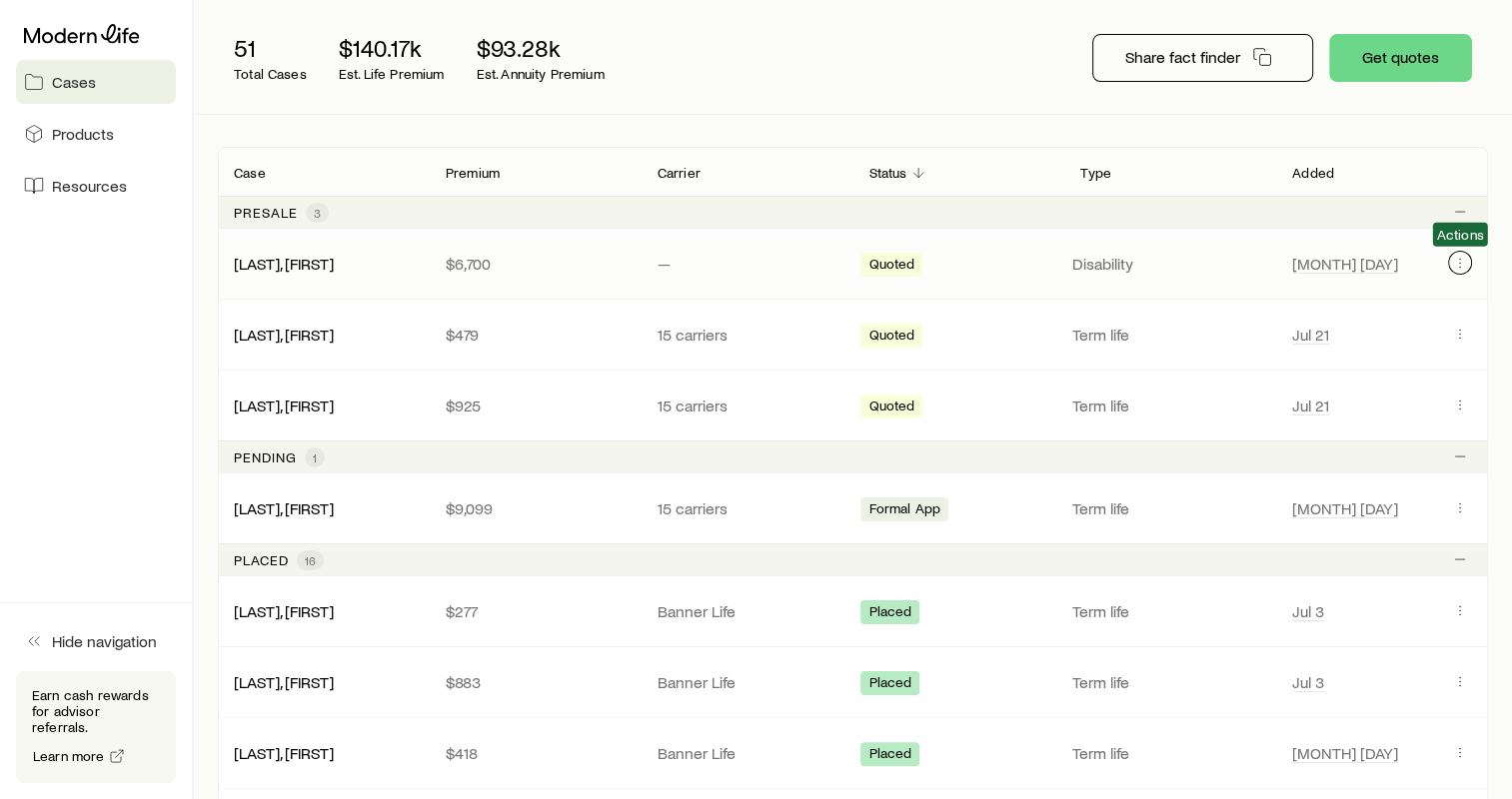 click 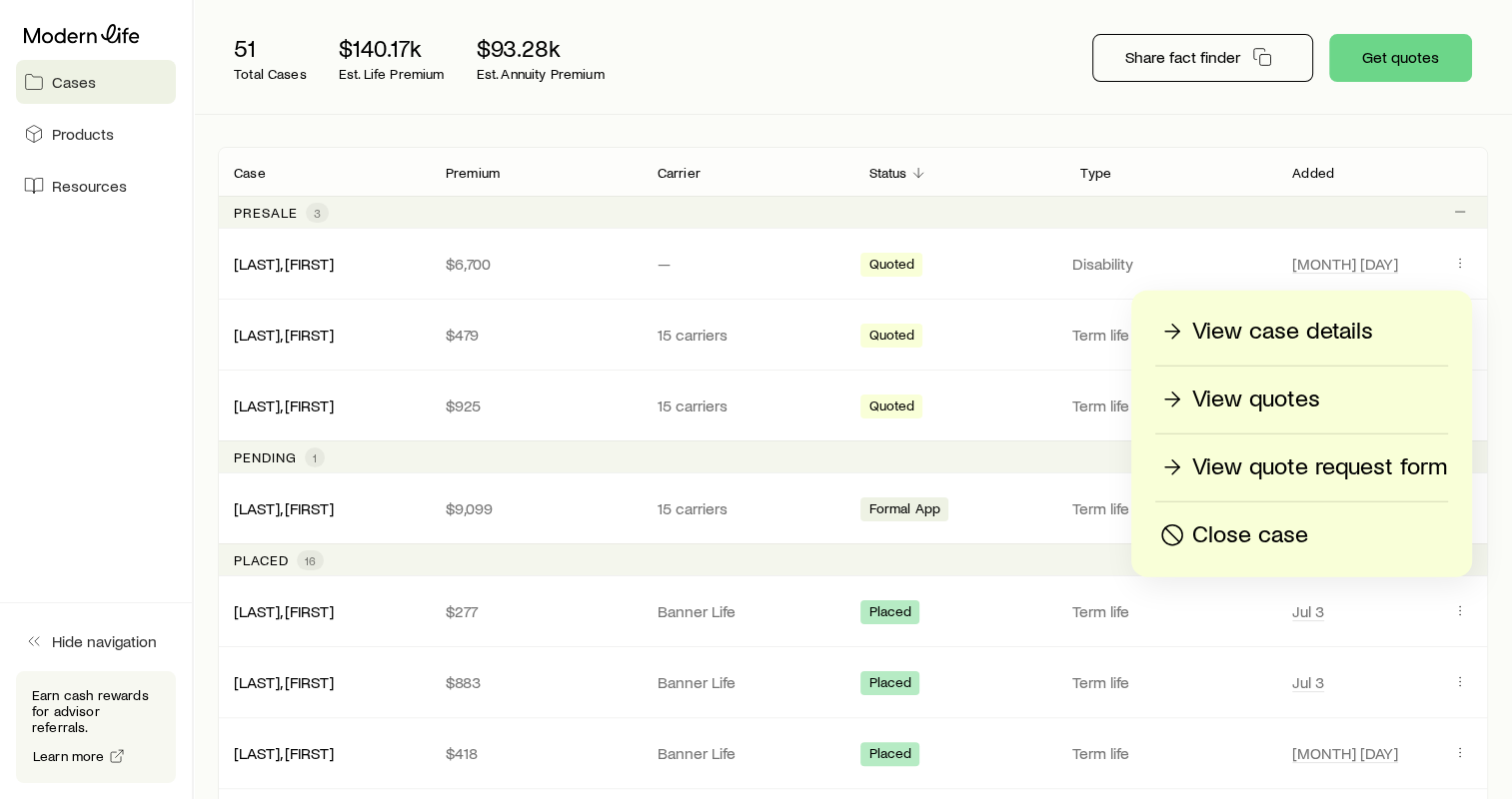 click on "View quotes" at bounding box center [1256, 400] 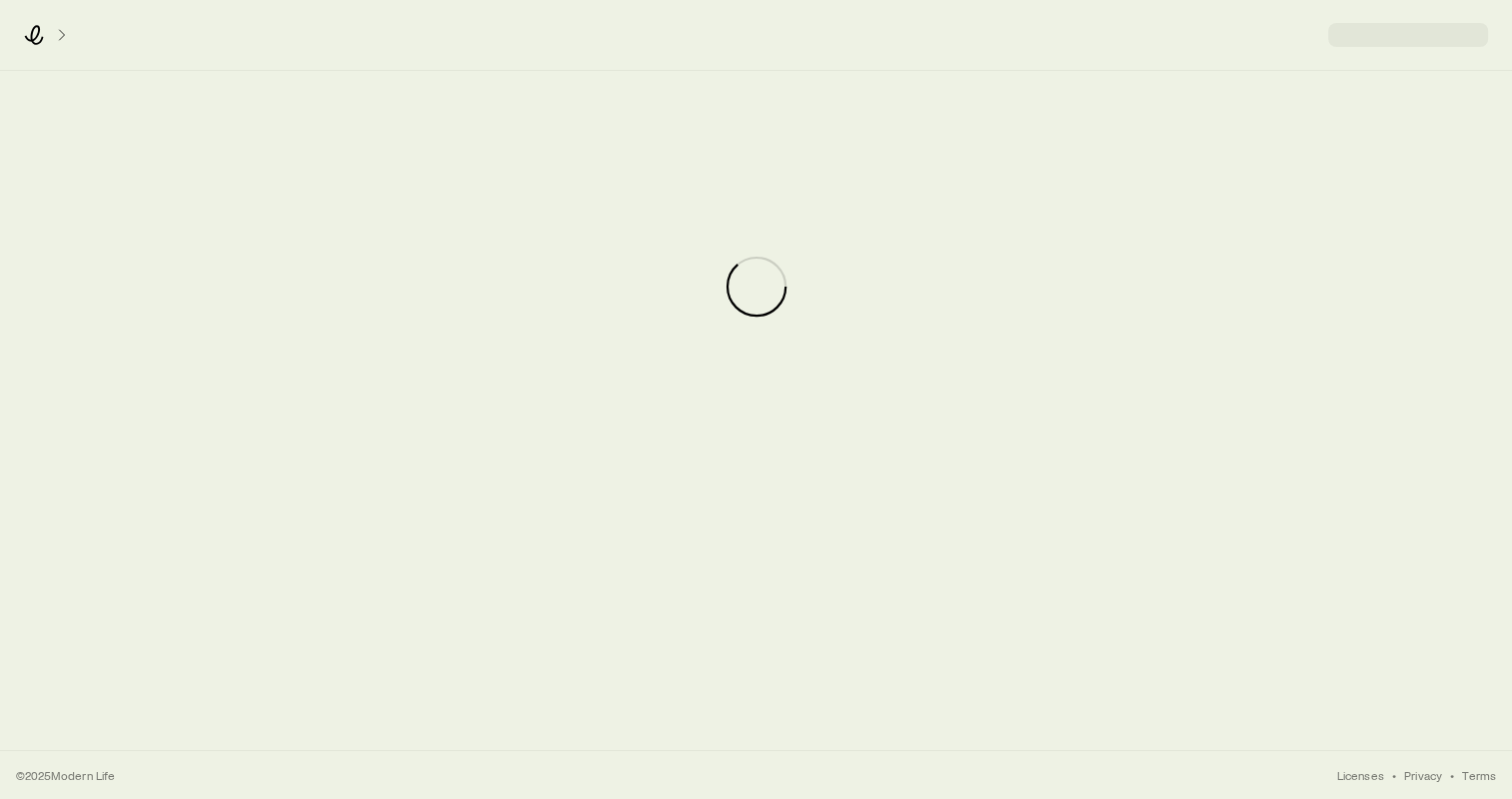 scroll, scrollTop: 0, scrollLeft: 0, axis: both 